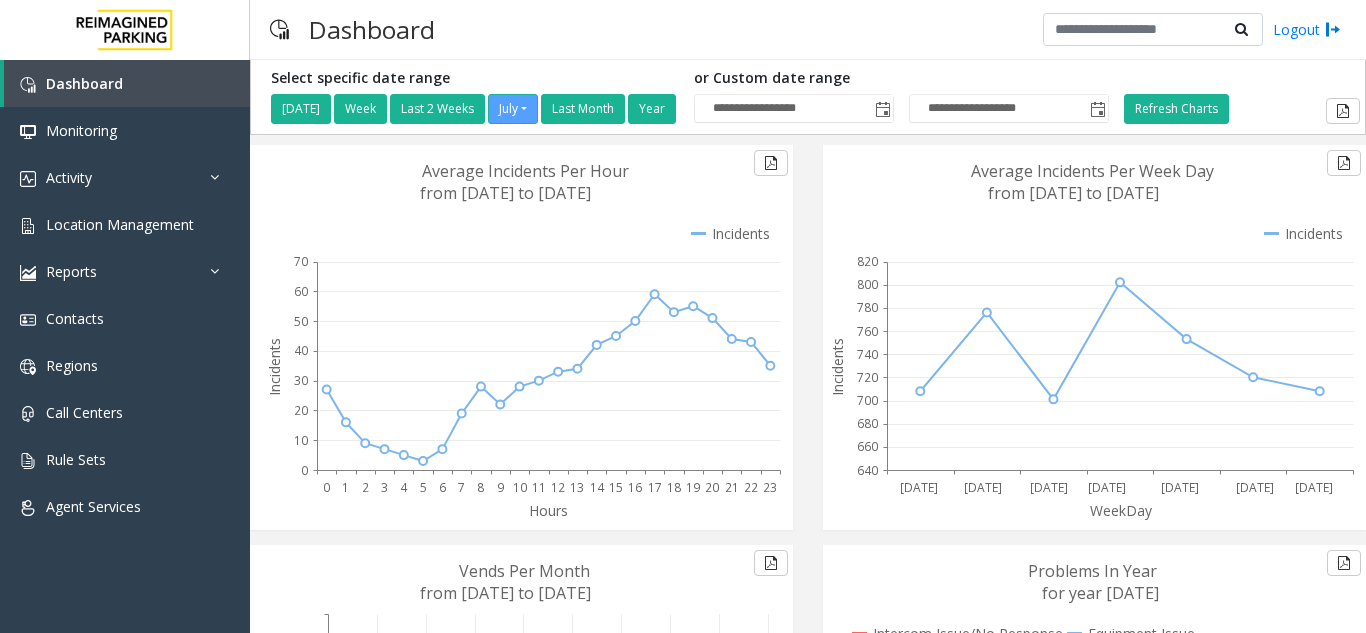 scroll, scrollTop: 0, scrollLeft: 0, axis: both 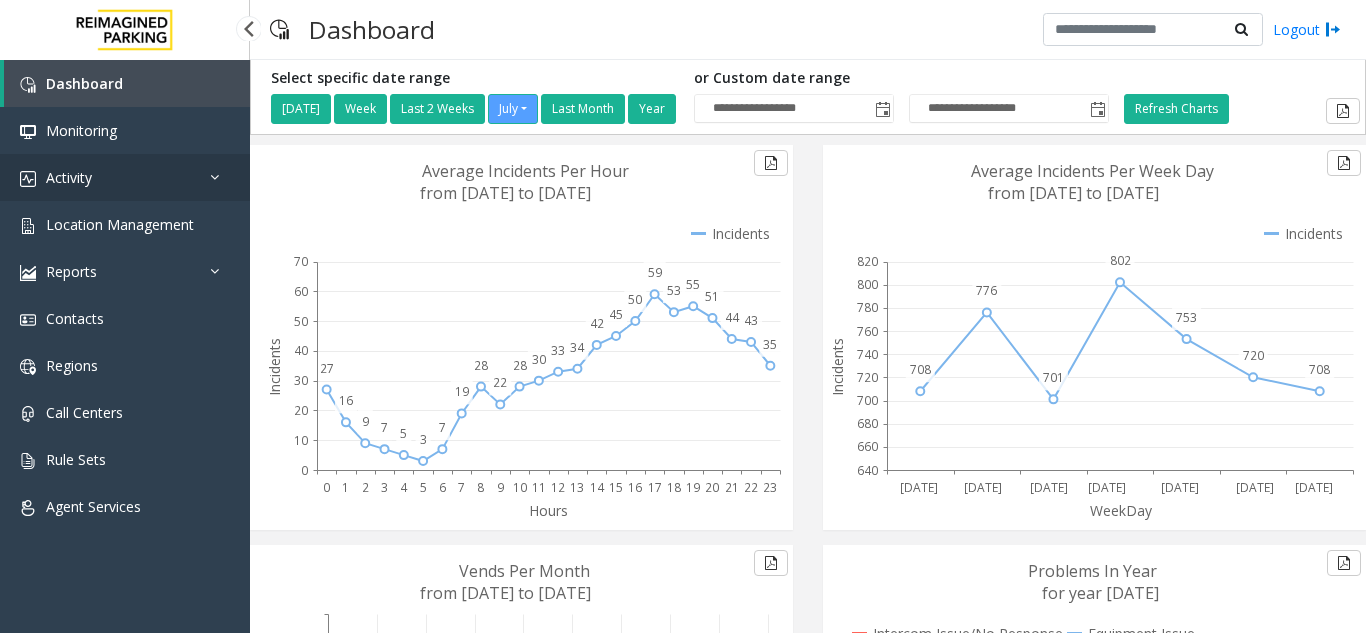click on "Activity" at bounding box center [125, 177] 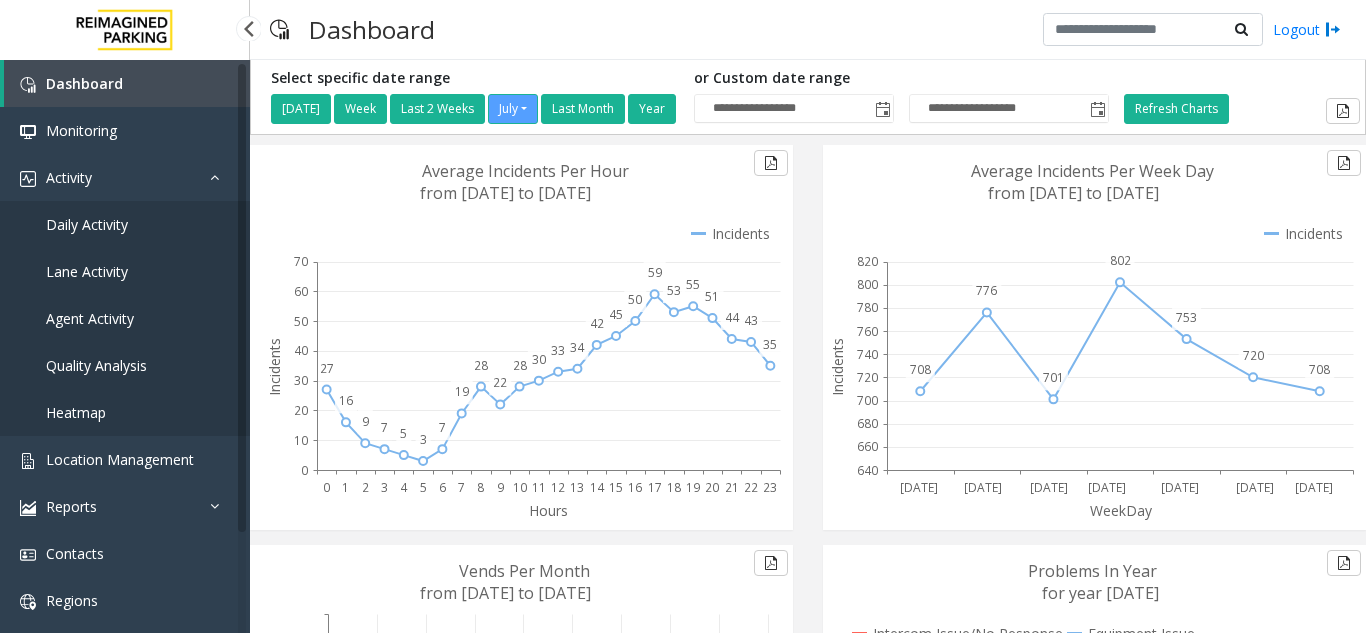 click on "Daily Activity" at bounding box center (125, 224) 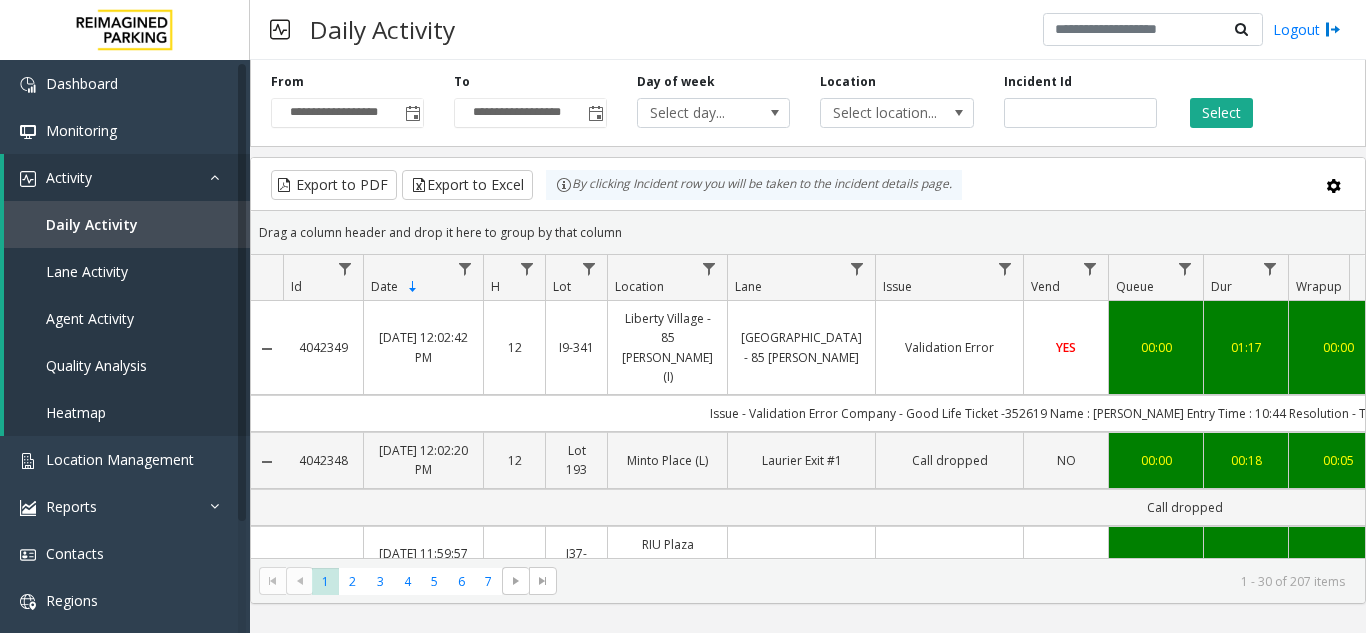scroll, scrollTop: 0, scrollLeft: 181, axis: horizontal 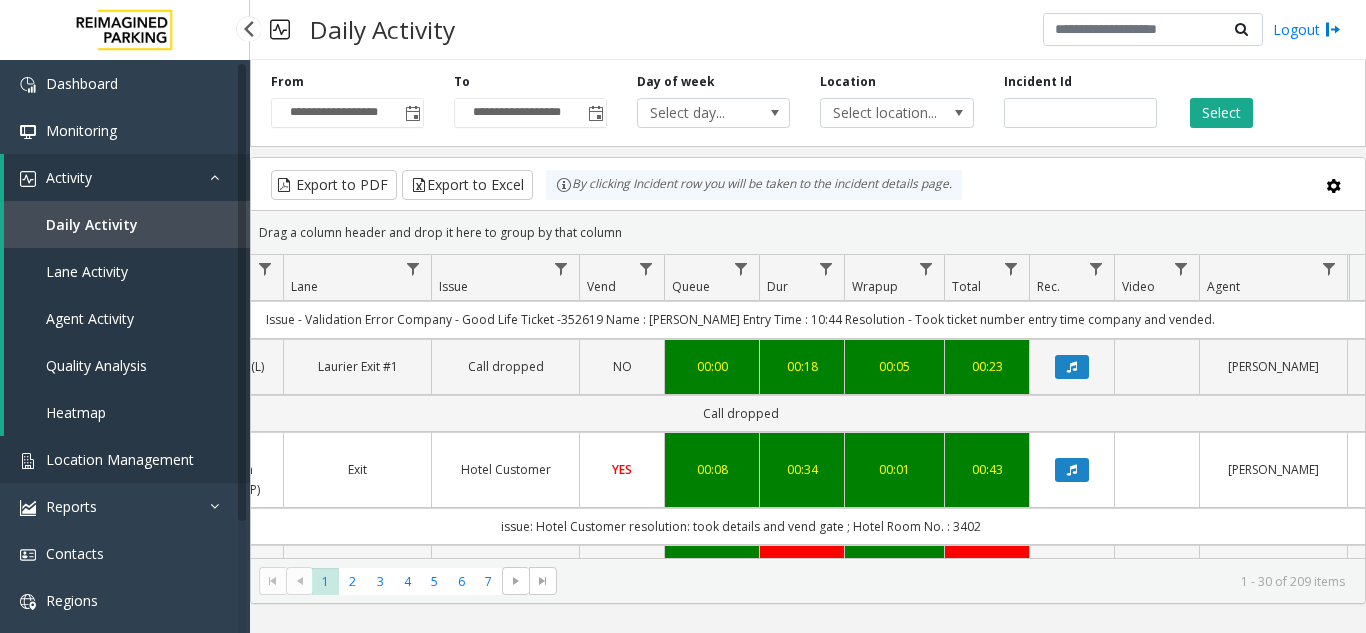 click on "Location Management" at bounding box center (125, 459) 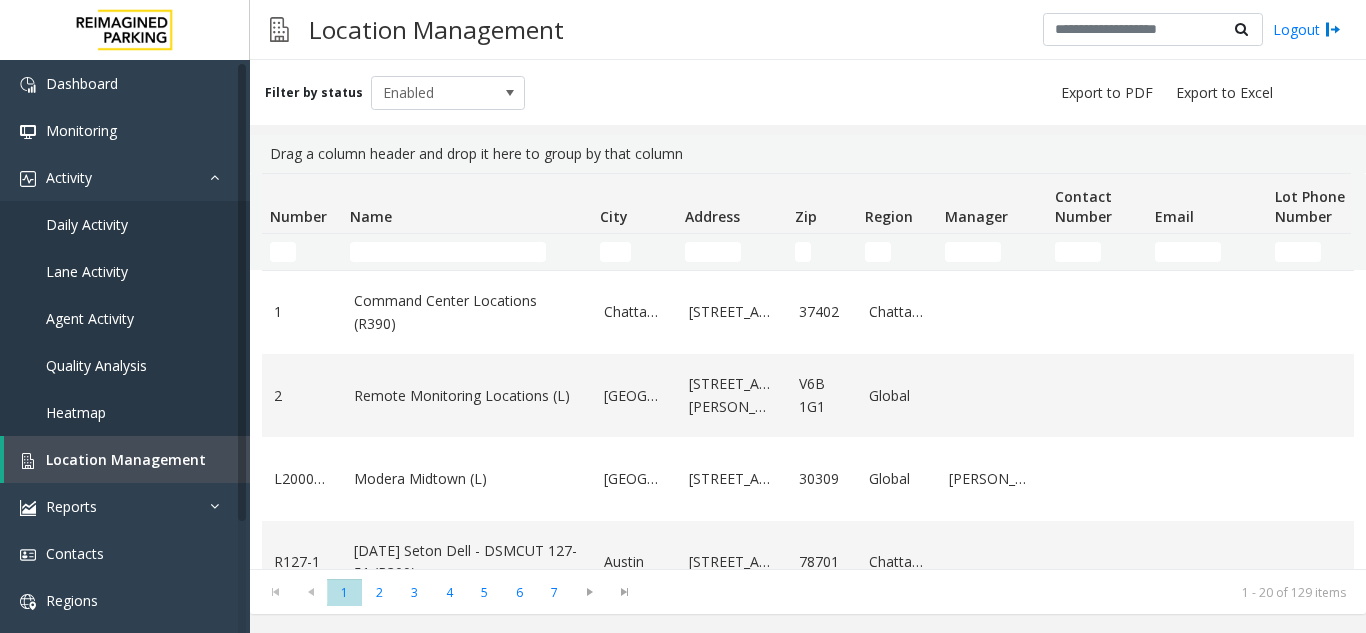 click 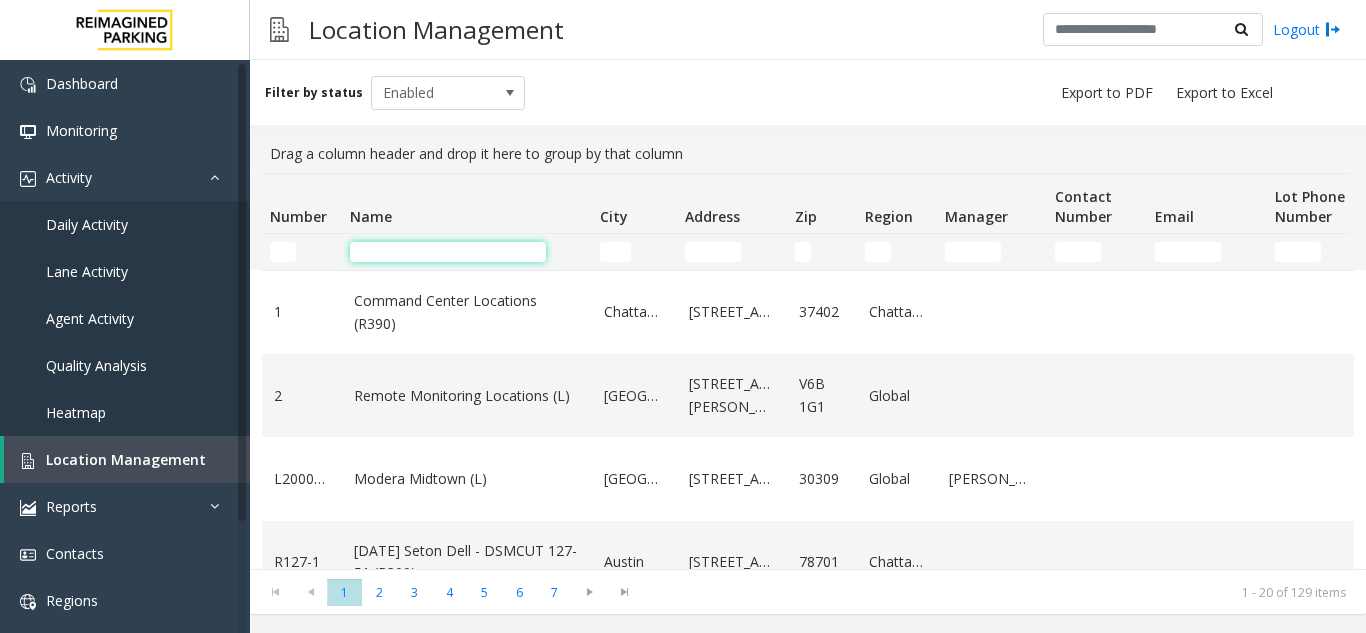 click 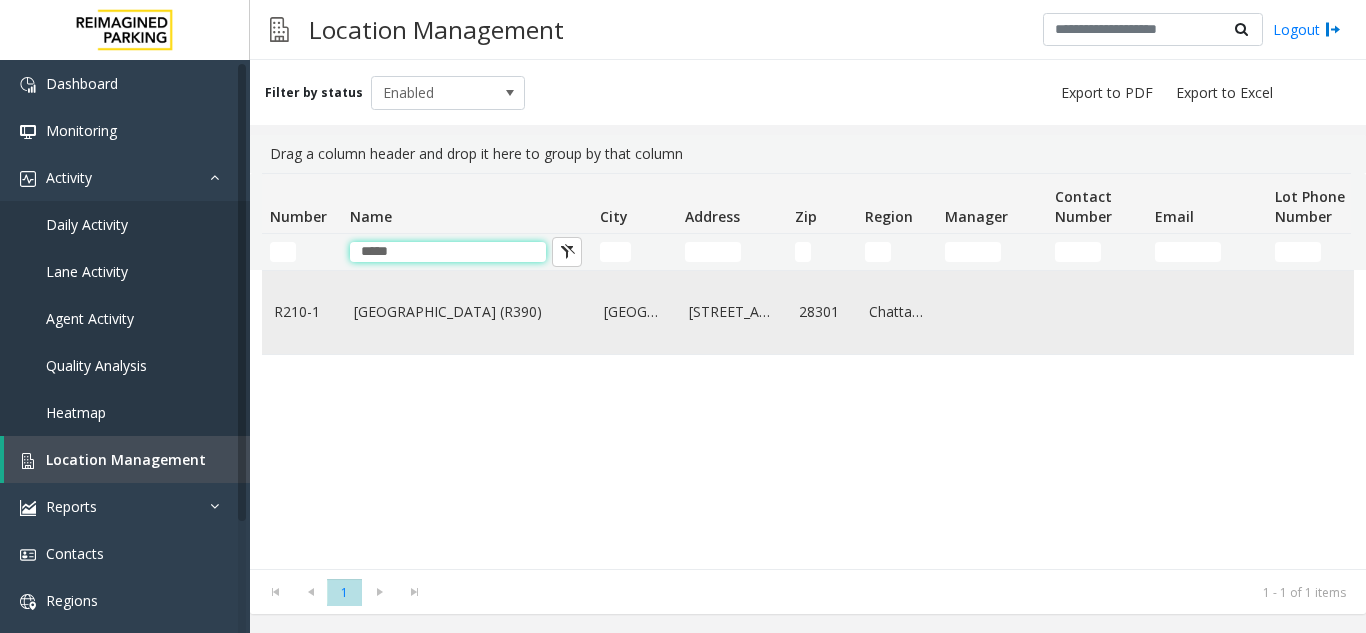 type on "*****" 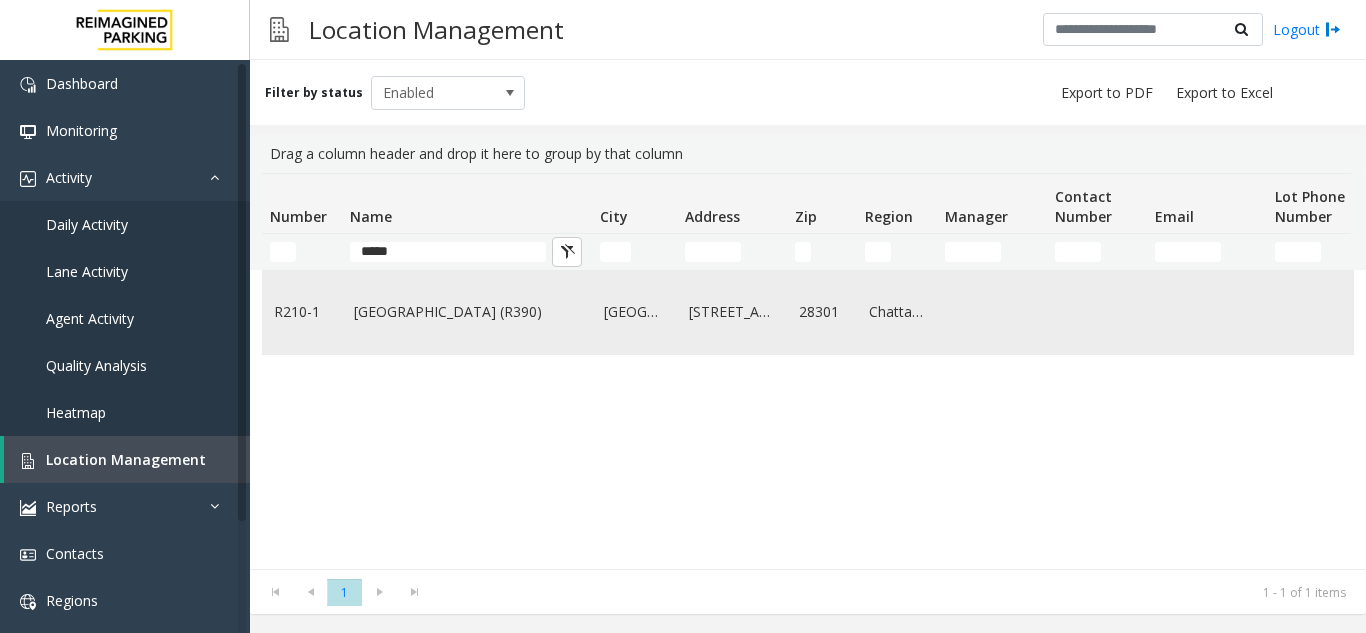 click on "FRANKLIN ST GARAGE (R390)" 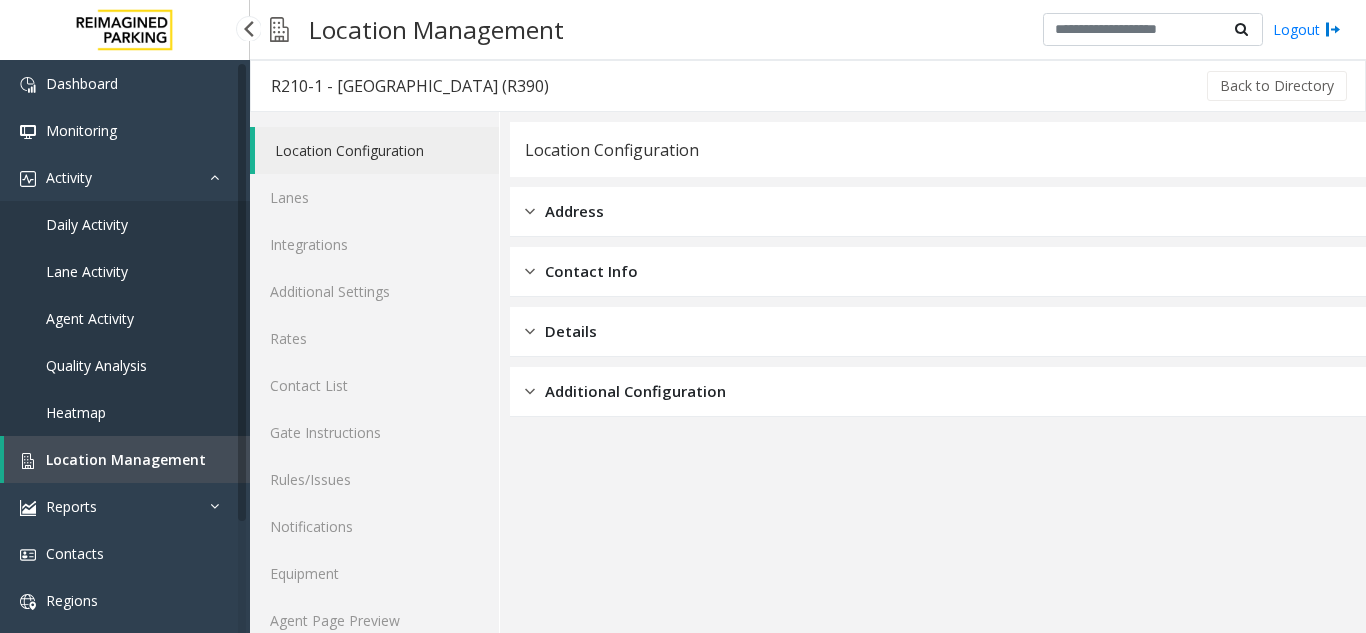 click on "Location Management" at bounding box center (126, 459) 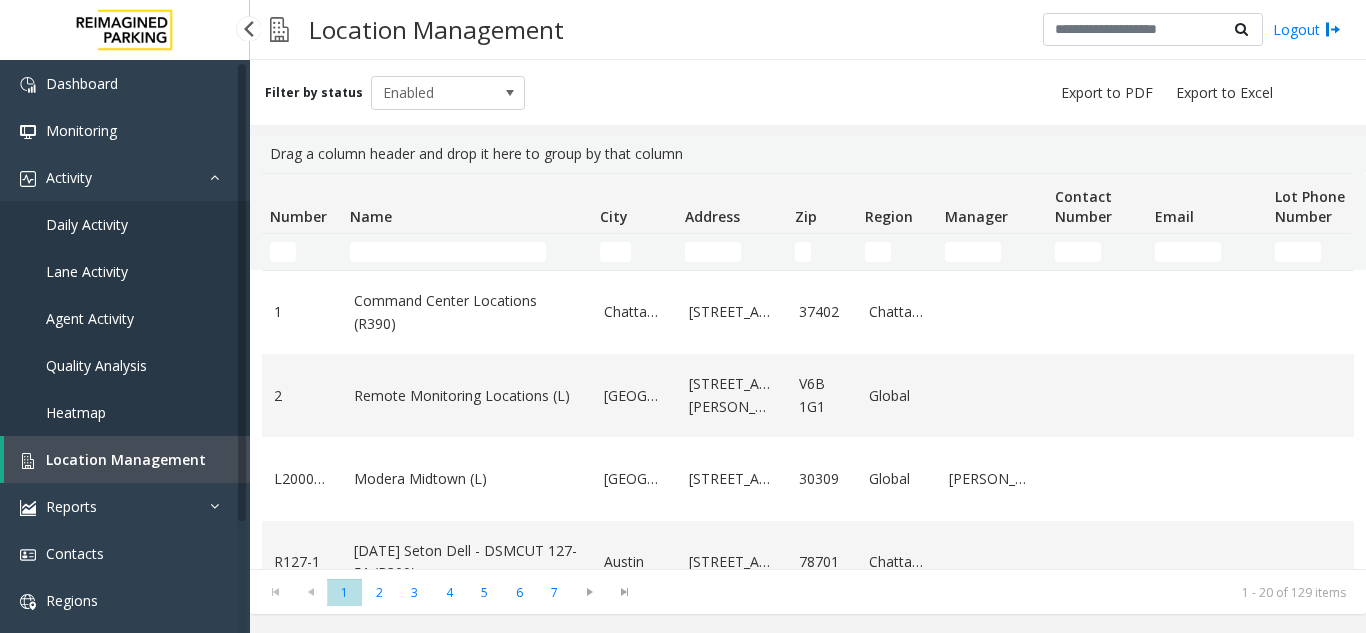click on "Location Management" at bounding box center (126, 459) 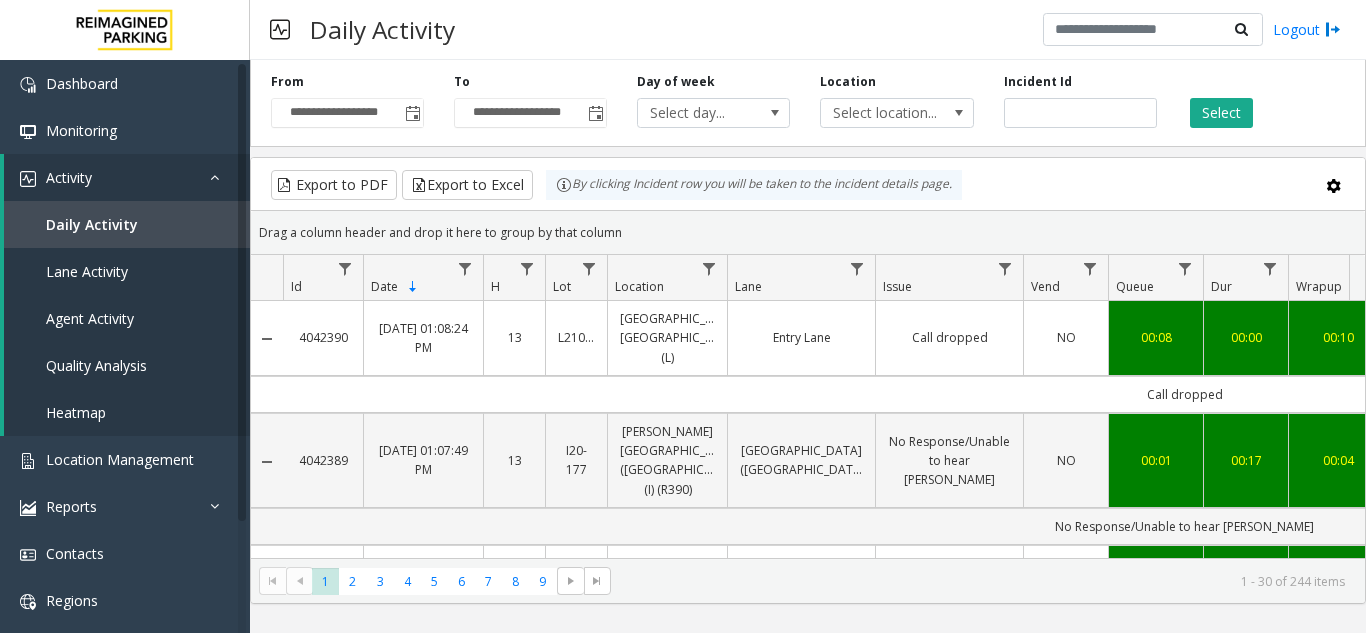 scroll, scrollTop: 0, scrollLeft: 556, axis: horizontal 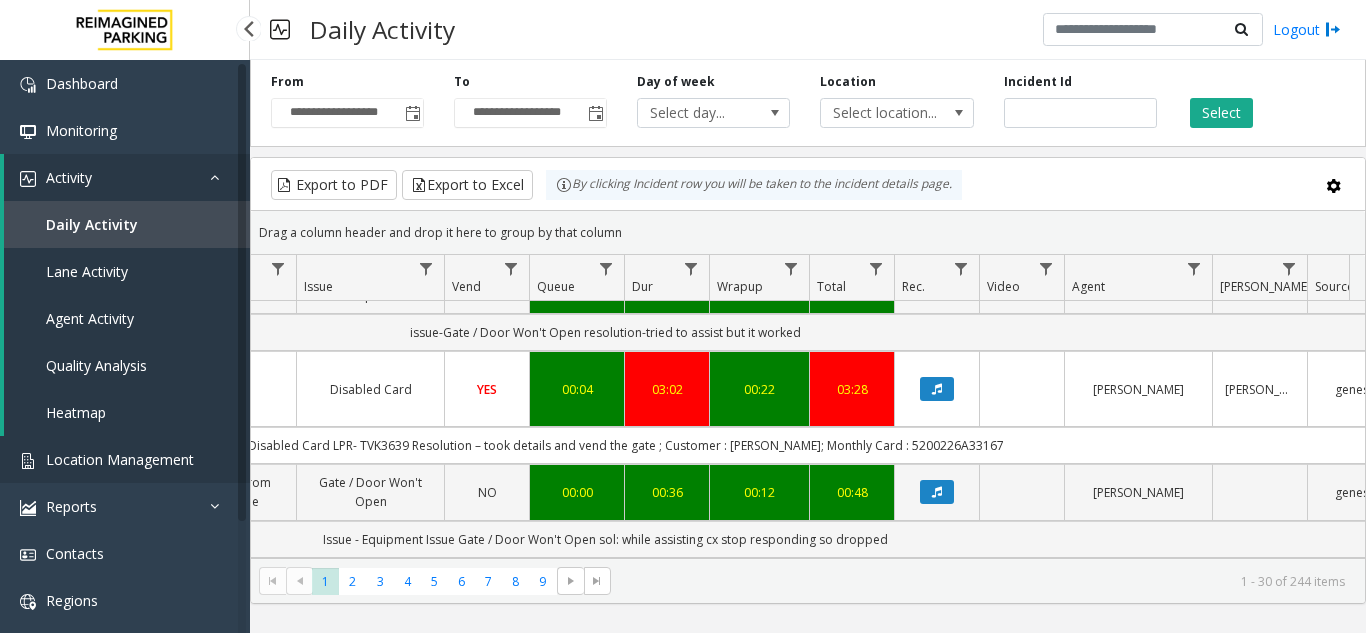 click on "Location Management" at bounding box center [125, 459] 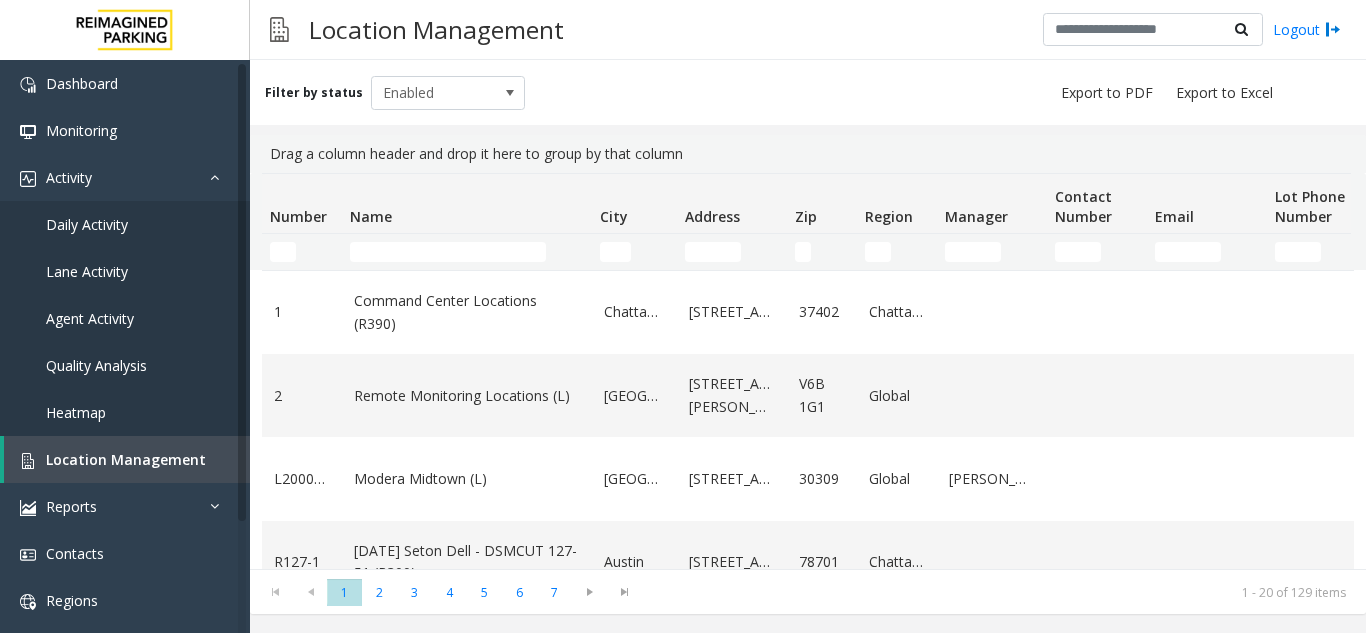 click on "Filter by status Enabled" 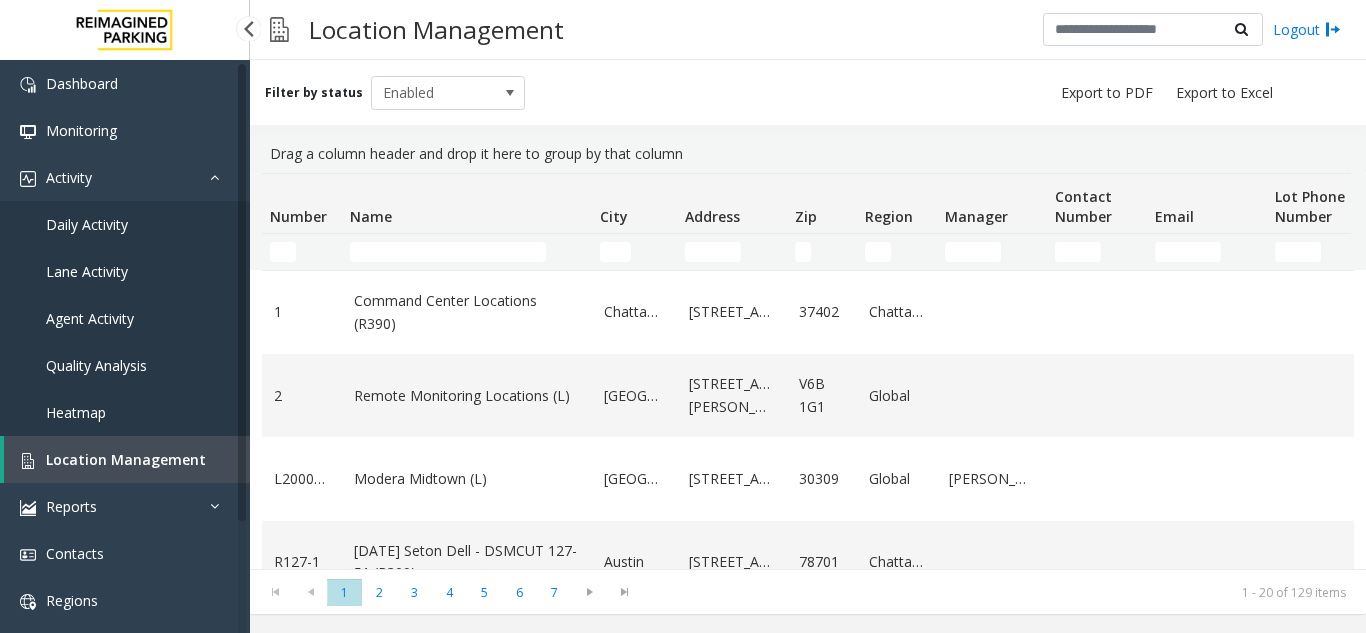 click on "Daily Activity" at bounding box center (87, 224) 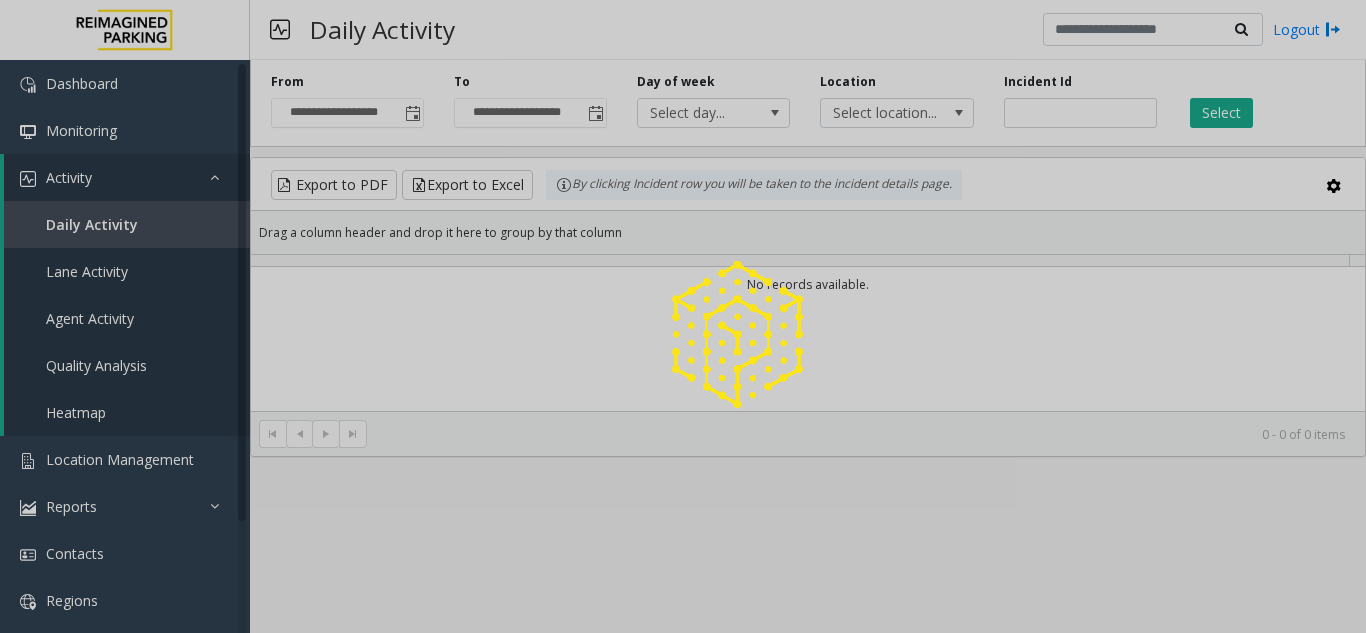 click 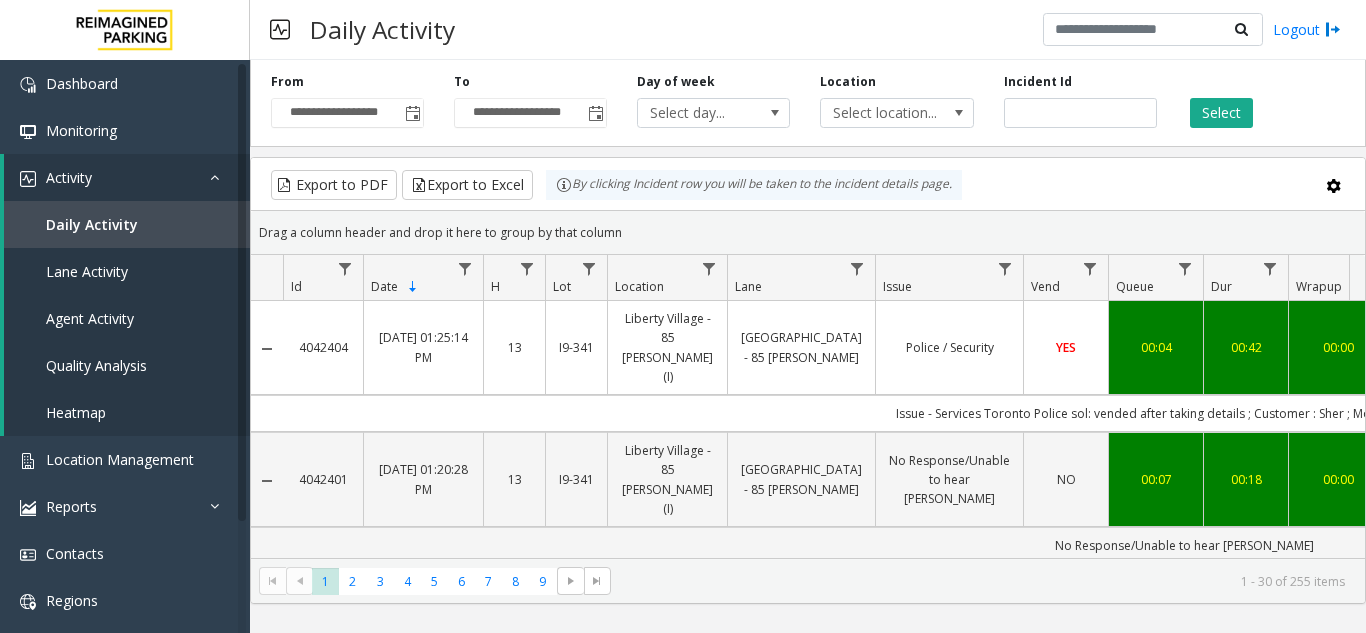 scroll, scrollTop: 0, scrollLeft: 102, axis: horizontal 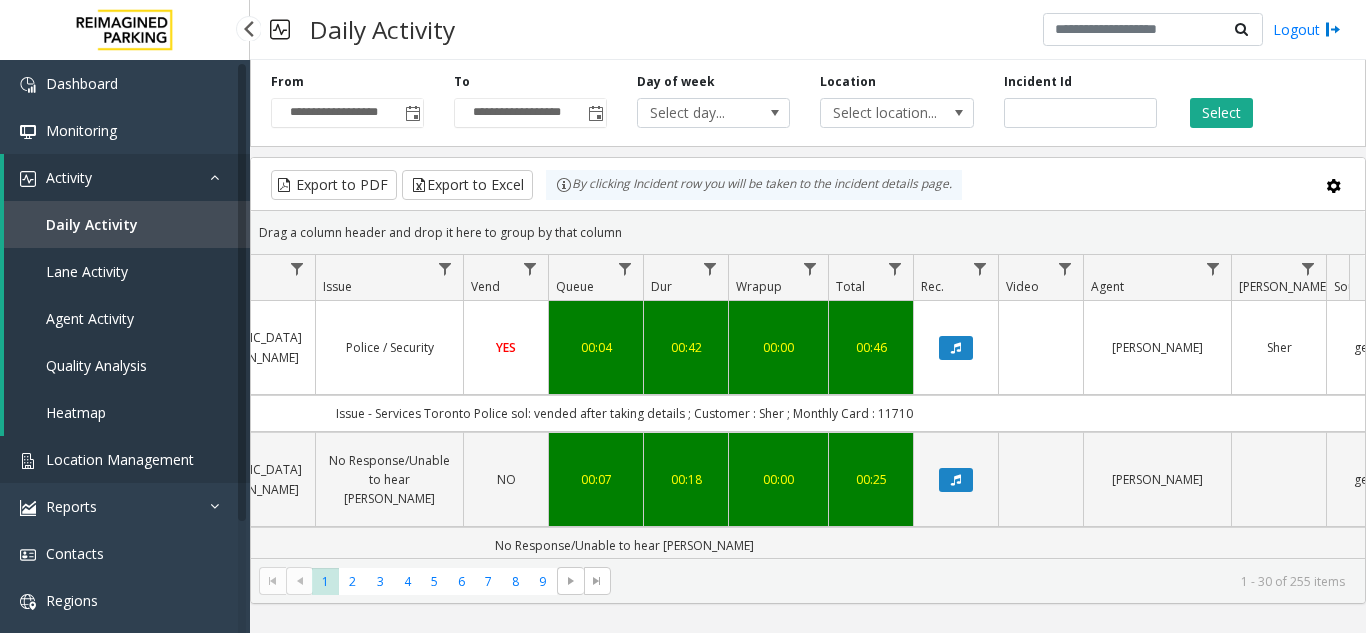 click on "Location Management" at bounding box center (120, 459) 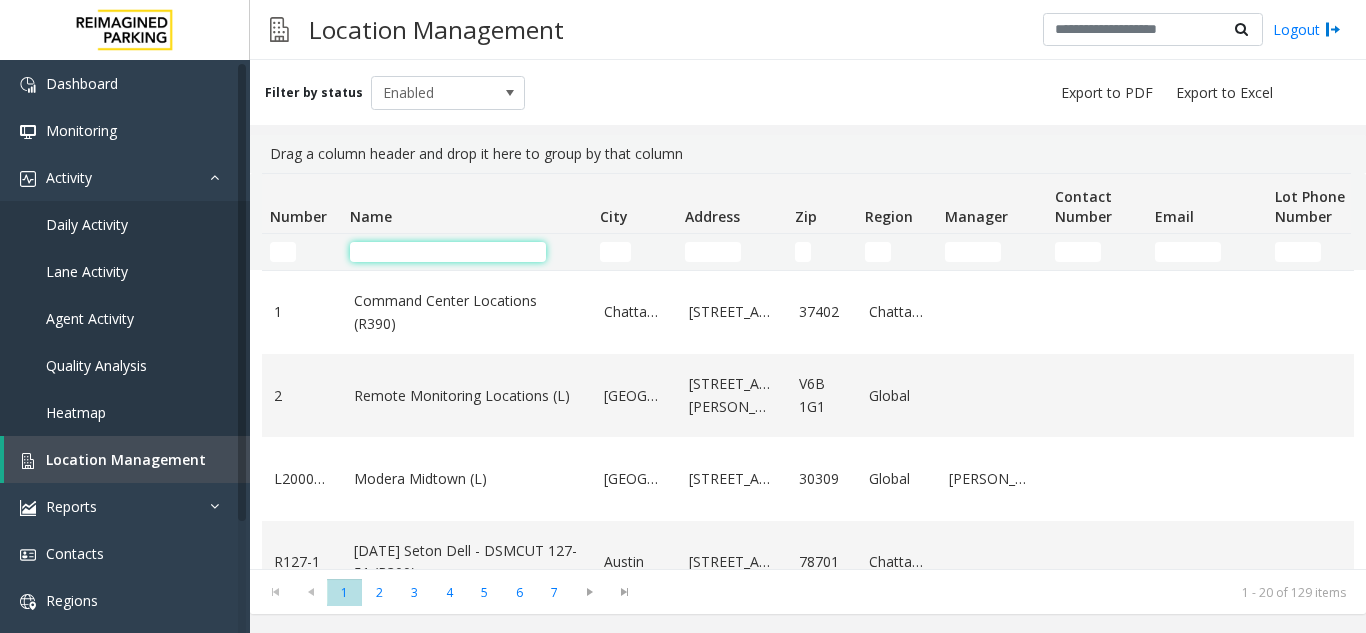 click 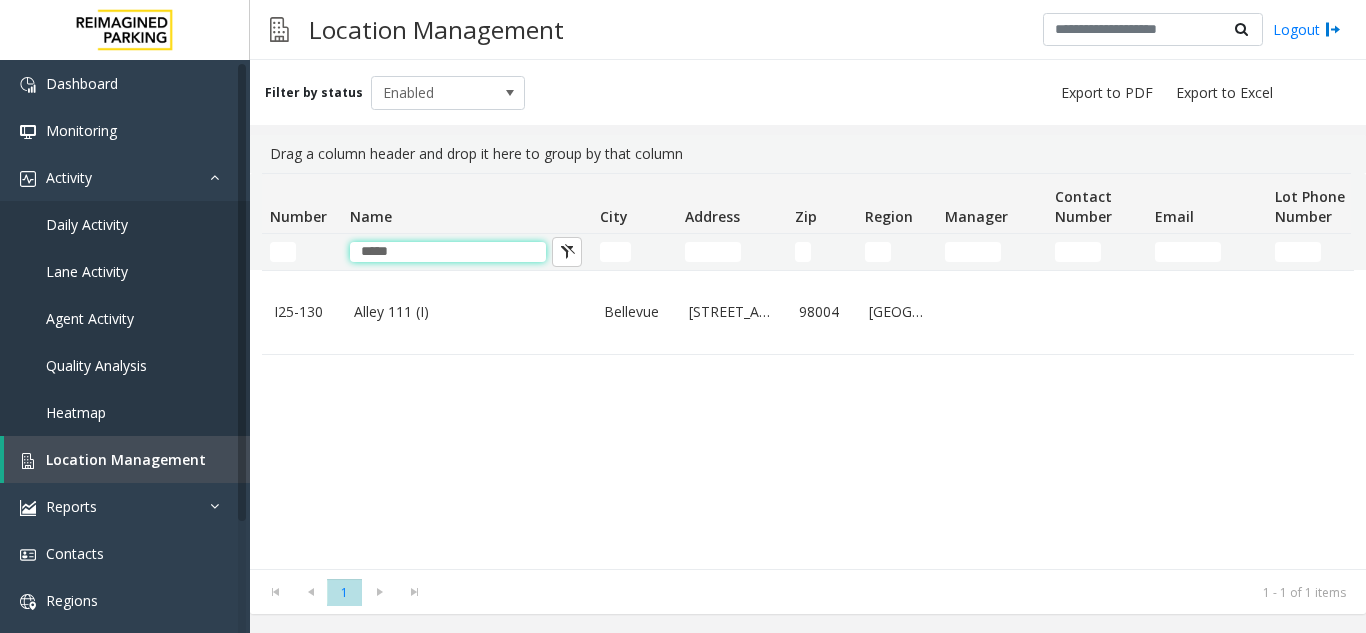 type on "*****" 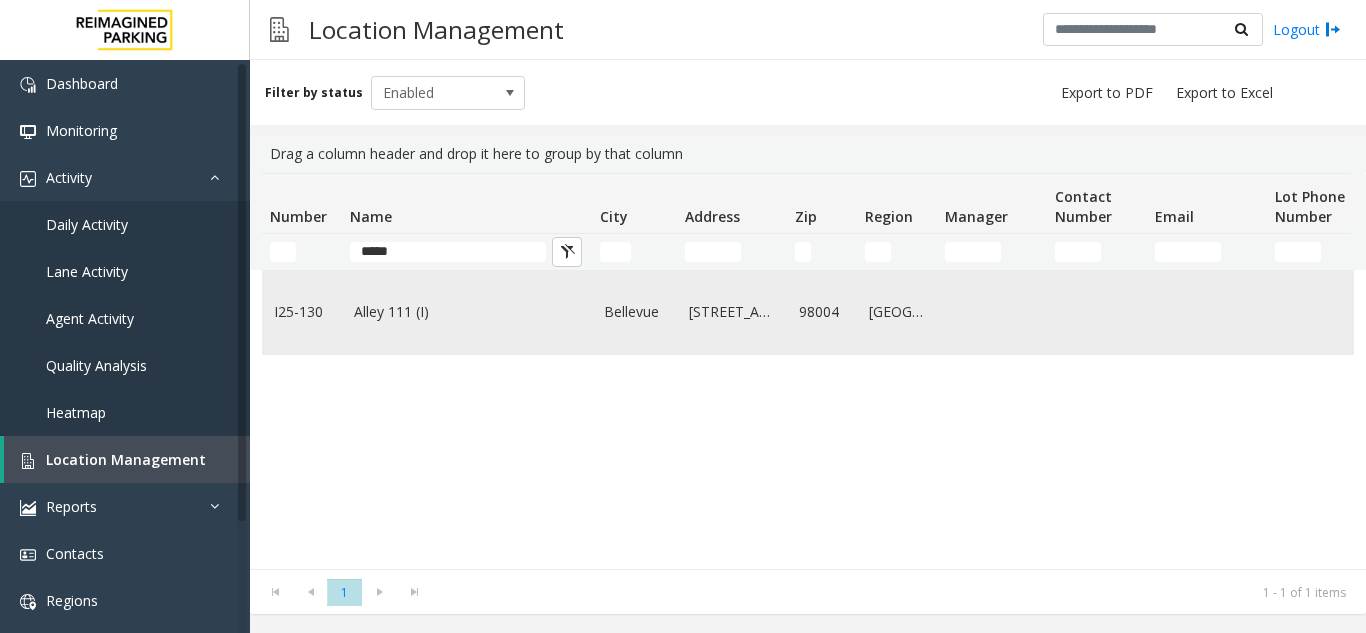 click on "Alley 111 (I)" 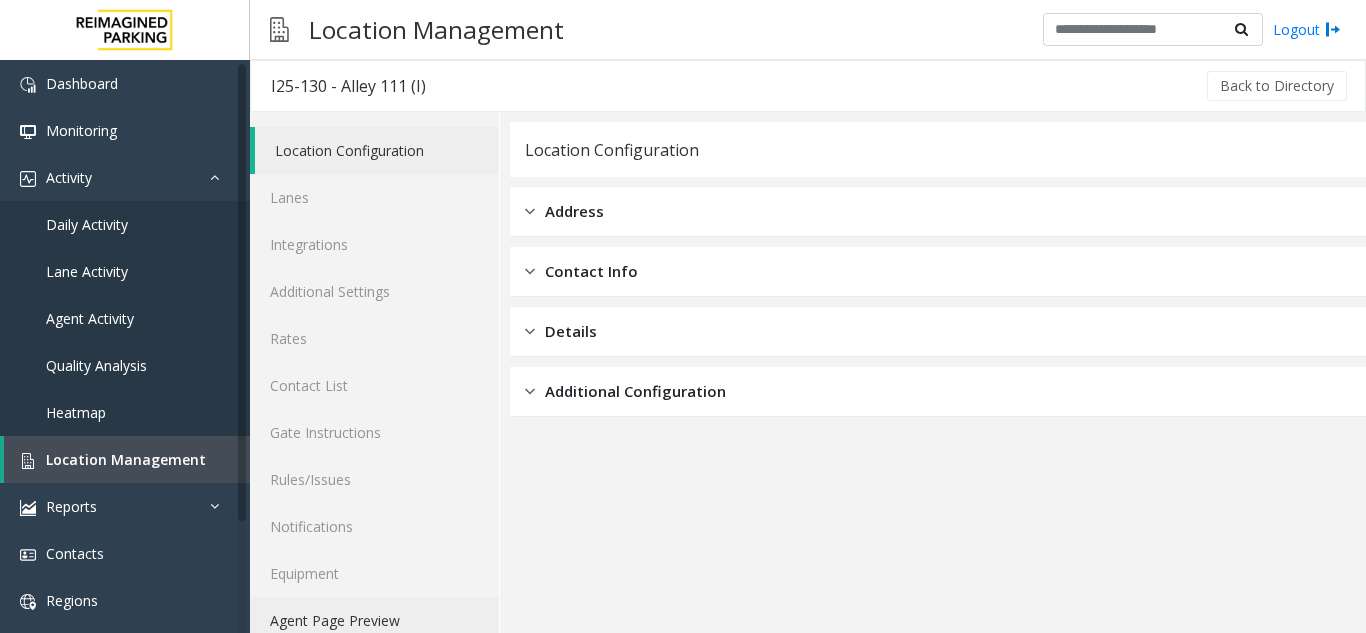 click on "Agent Page Preview" 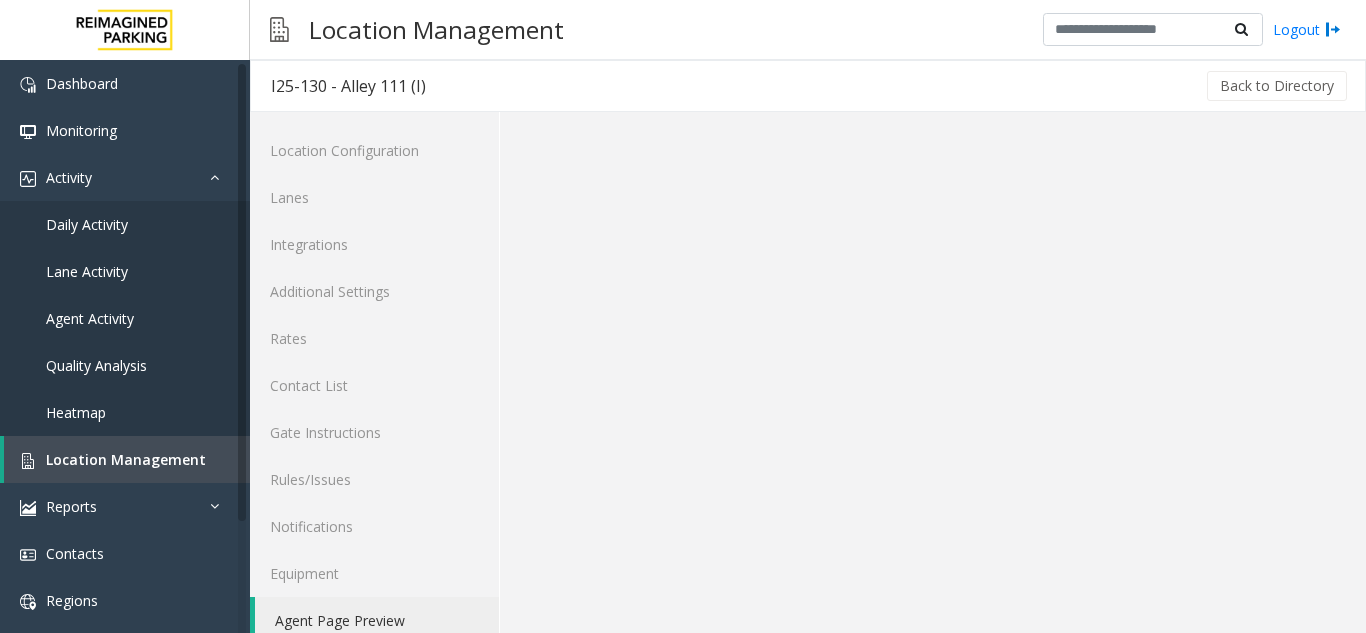 click on "Agent Page Preview" 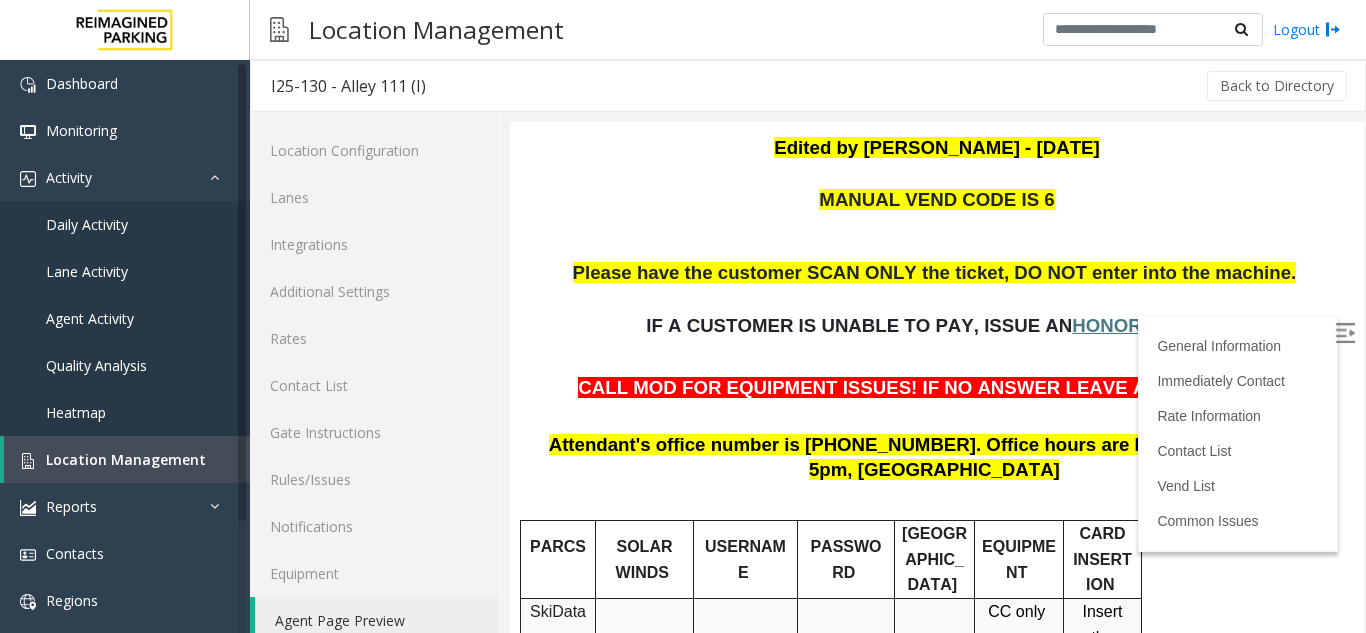 click at bounding box center [1345, 333] 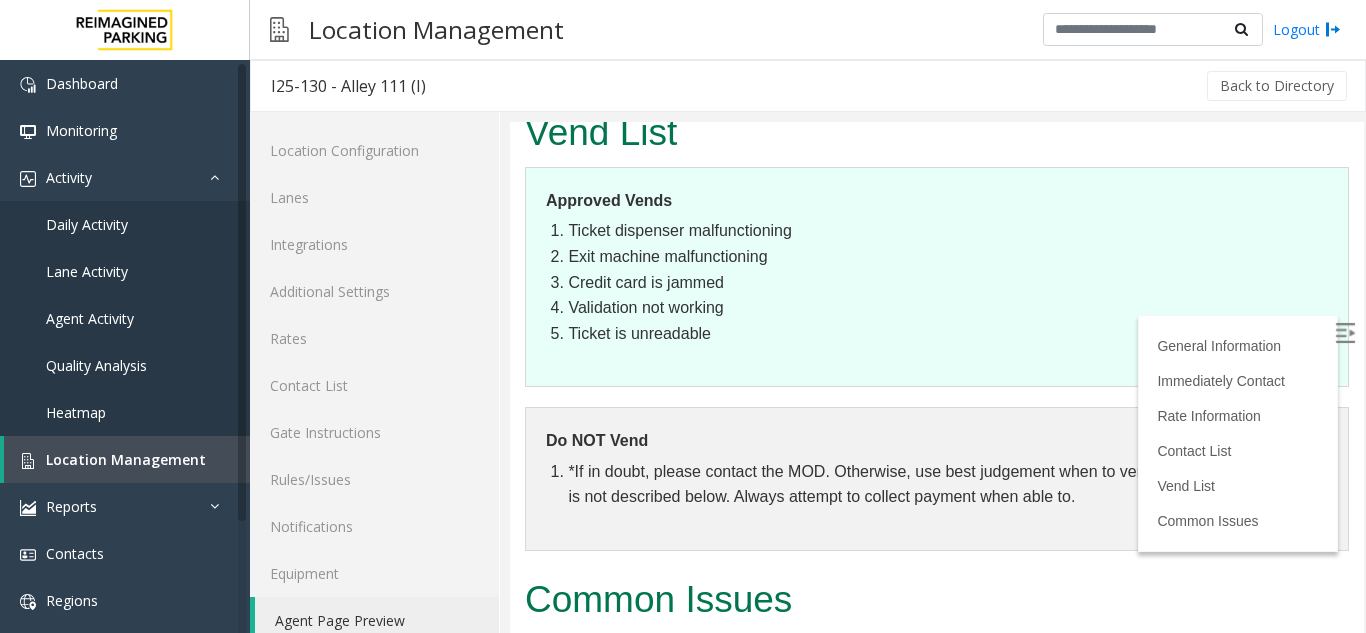 scroll, scrollTop: 3902, scrollLeft: 0, axis: vertical 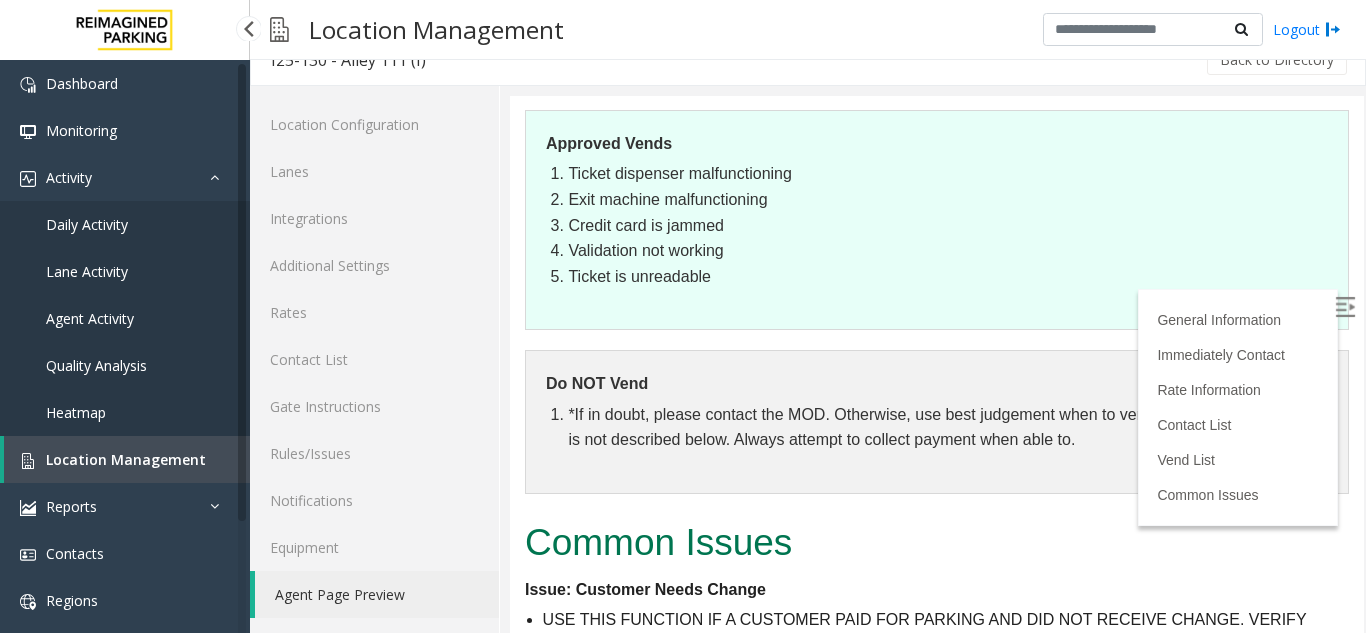 click on "Location Management" at bounding box center [127, 459] 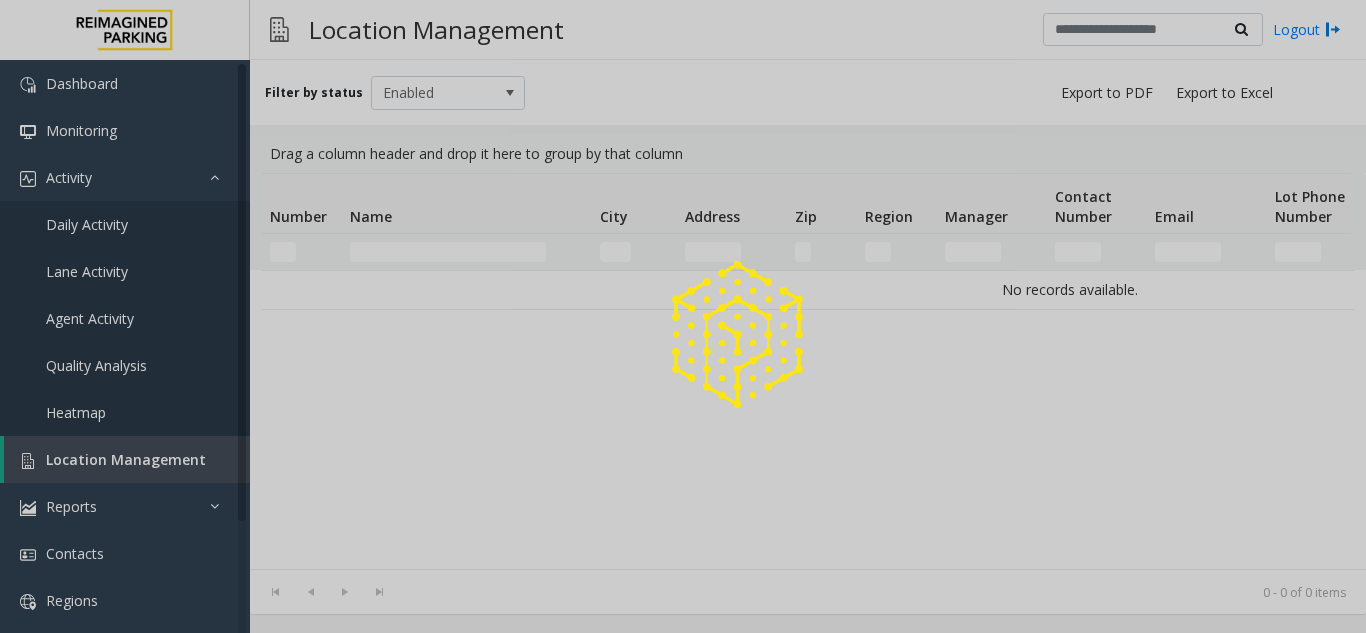 drag, startPoint x: 99, startPoint y: 448, endPoint x: 184, endPoint y: 6, distance: 450.09888 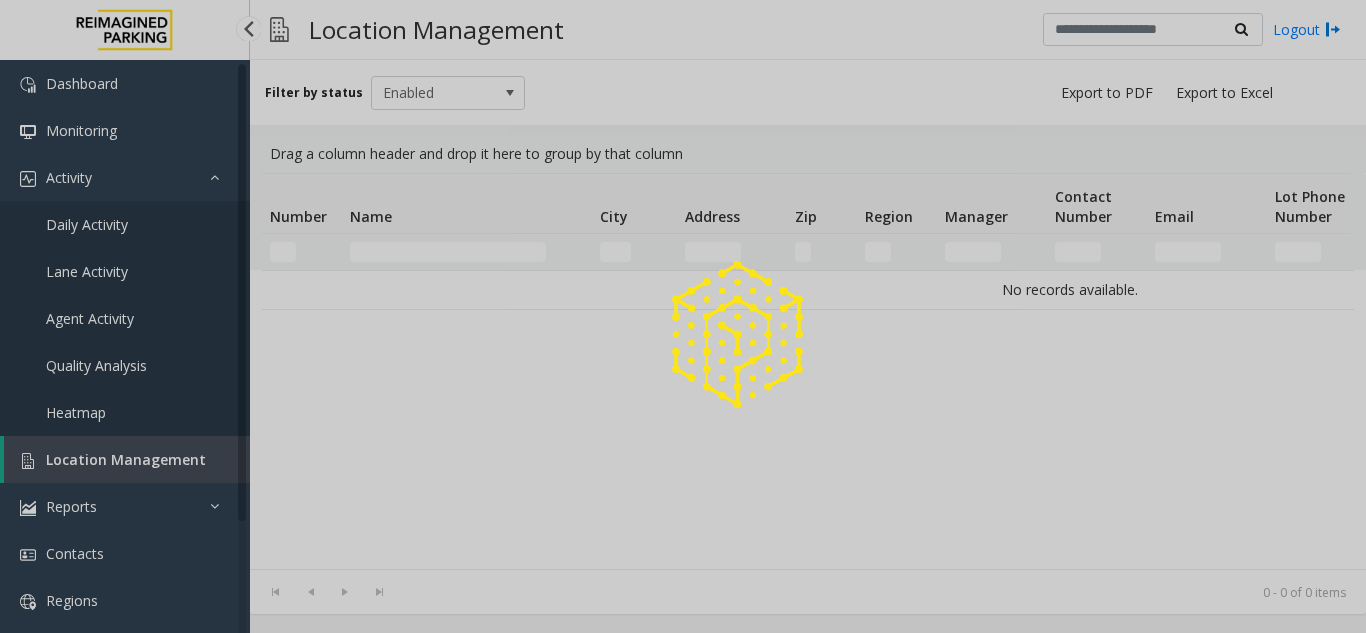 scroll, scrollTop: 0, scrollLeft: 0, axis: both 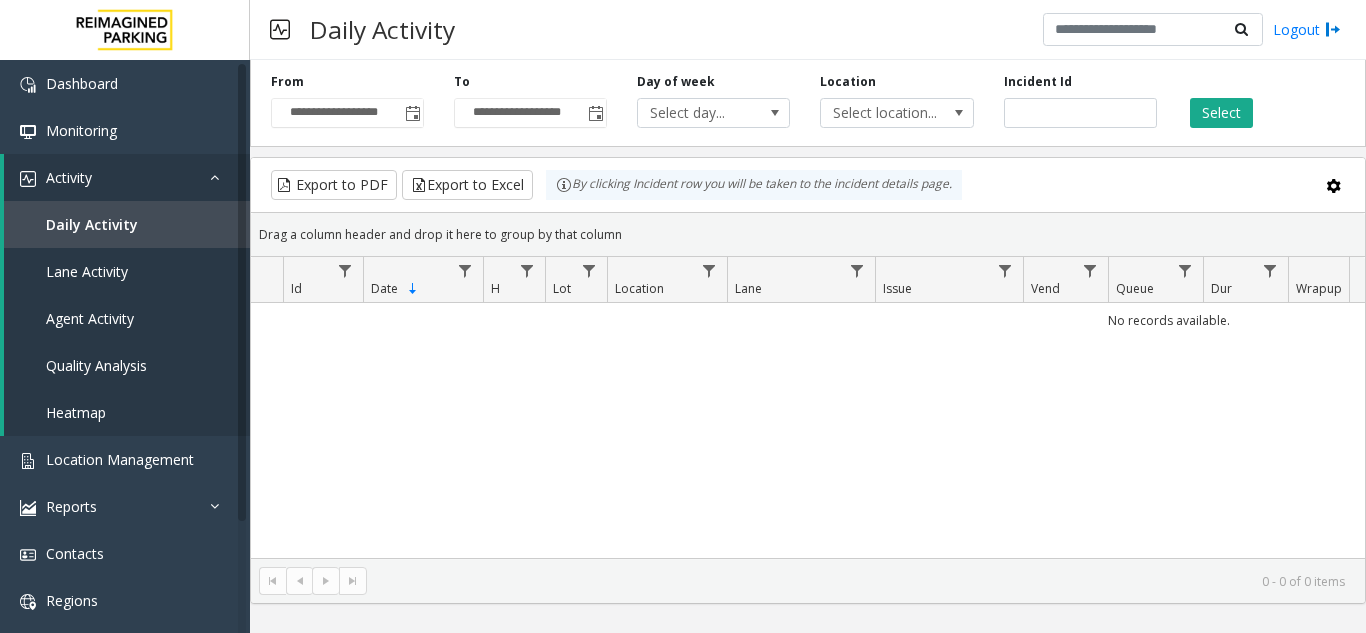 click 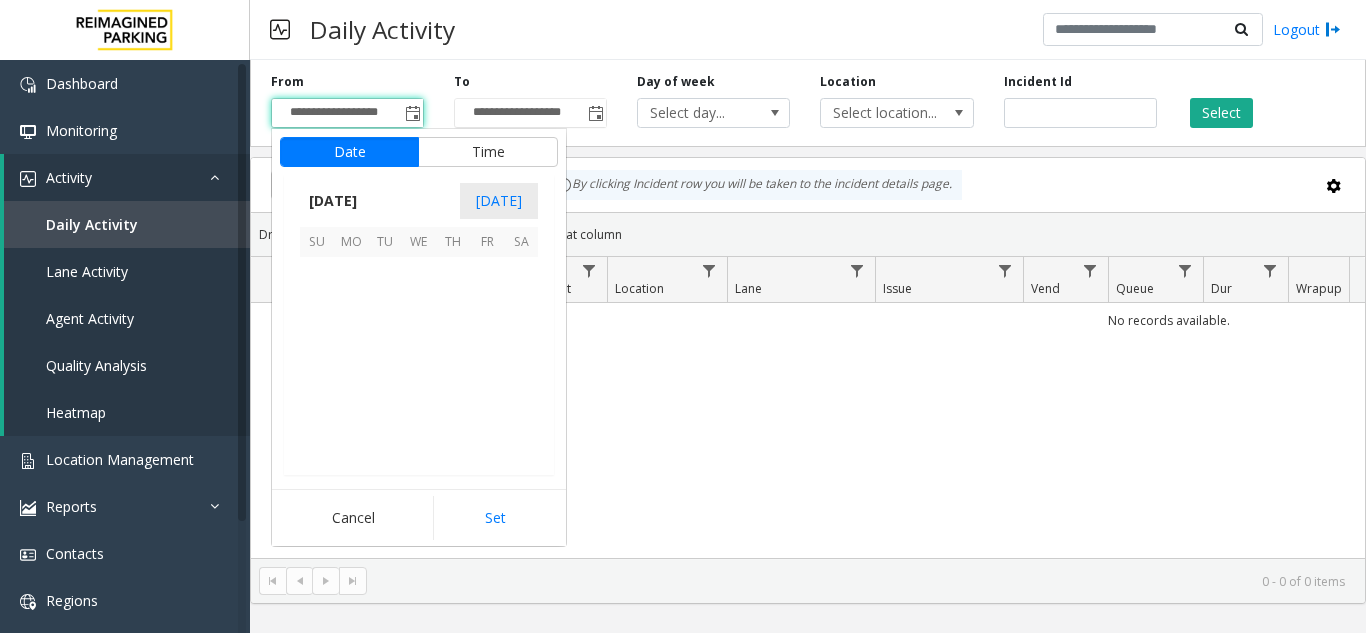 scroll, scrollTop: 358428, scrollLeft: 0, axis: vertical 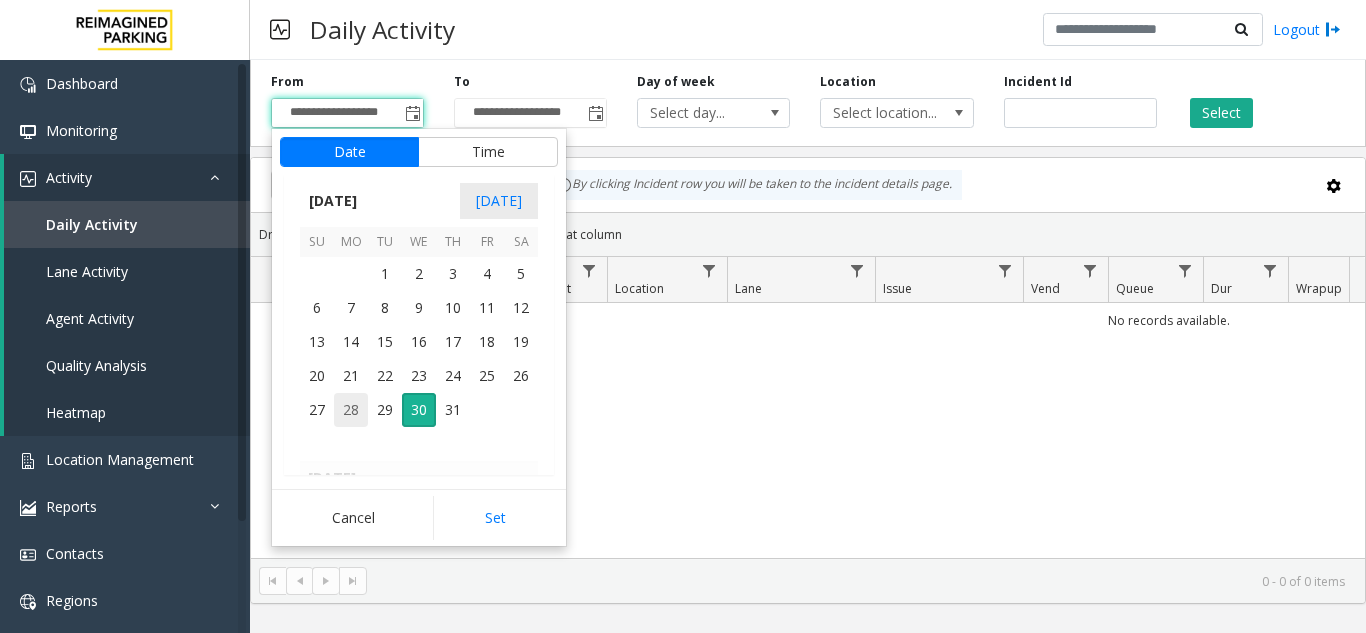 click on "28" at bounding box center [351, 410] 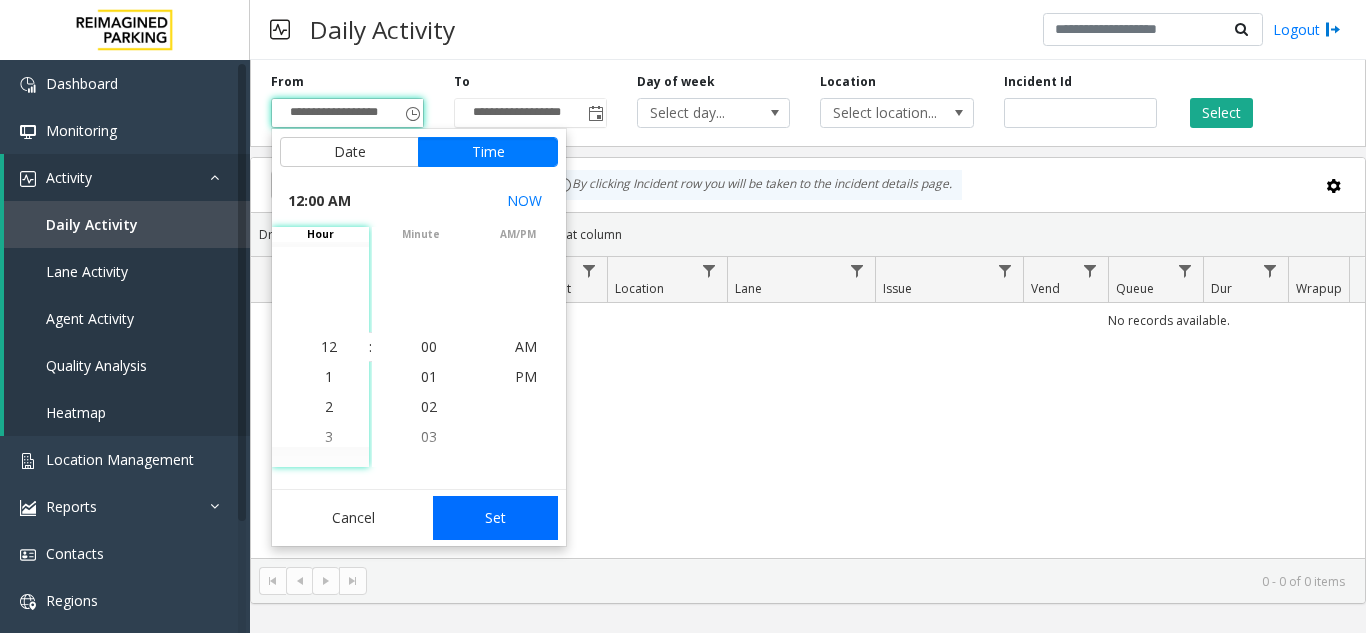 click on "Set" 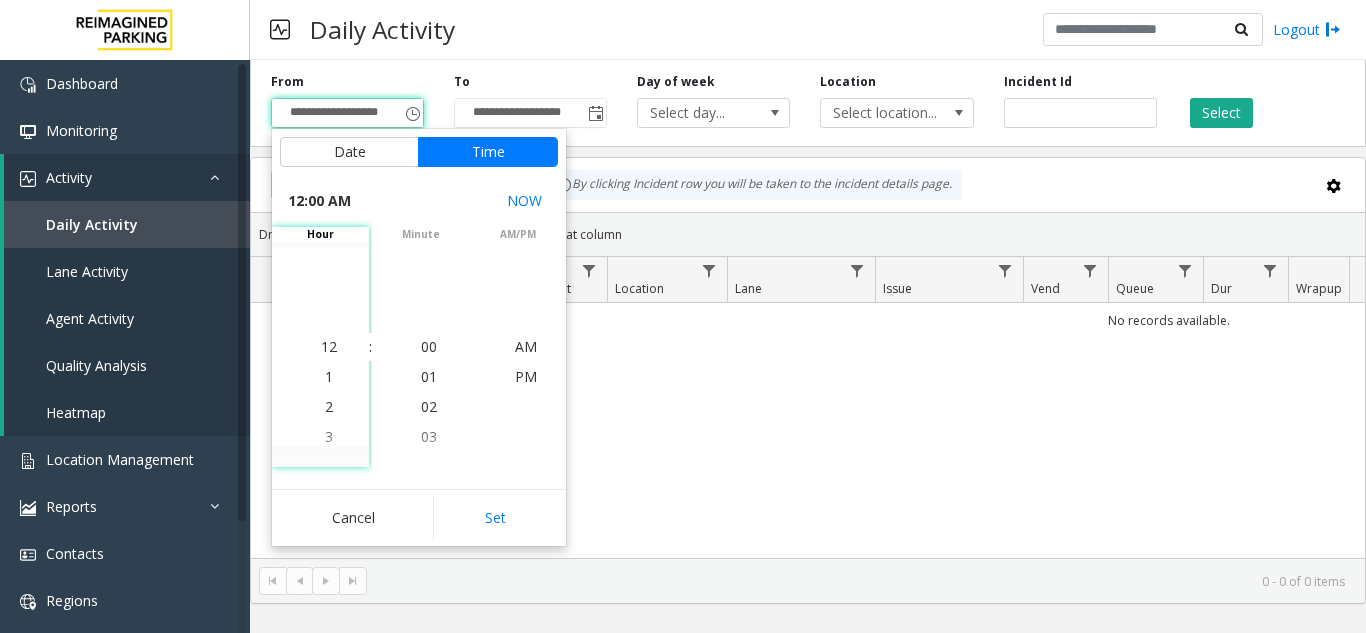 type on "**********" 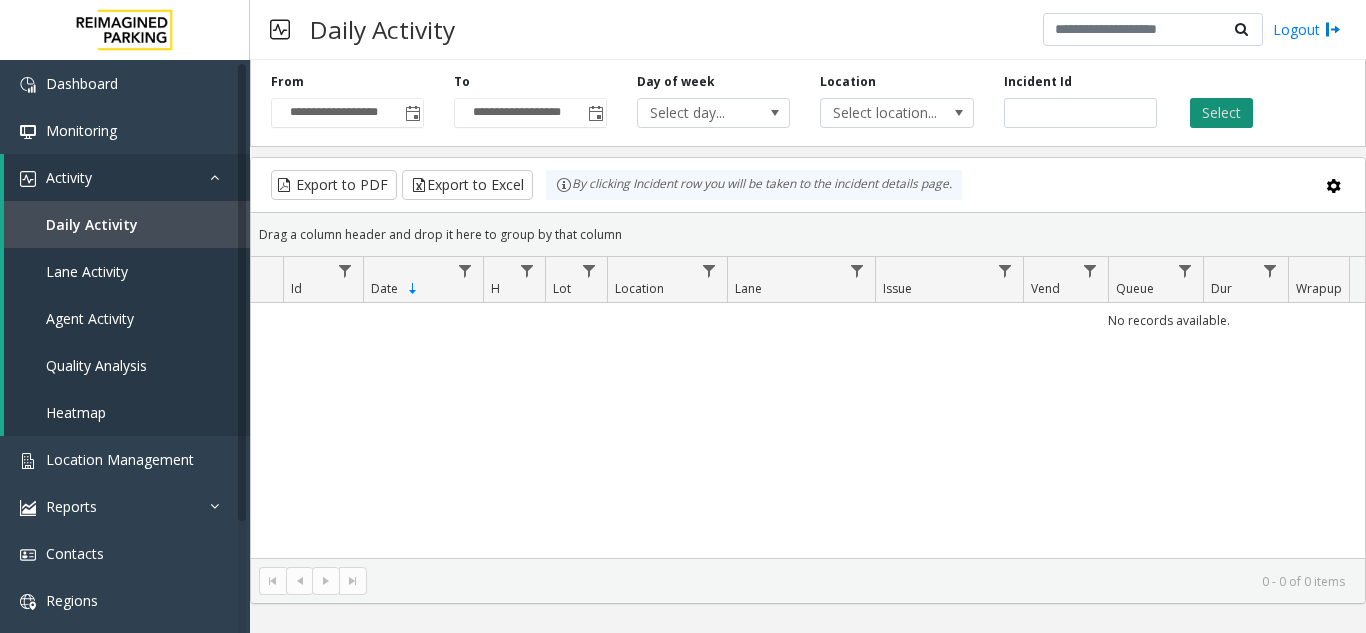 click on "Select" 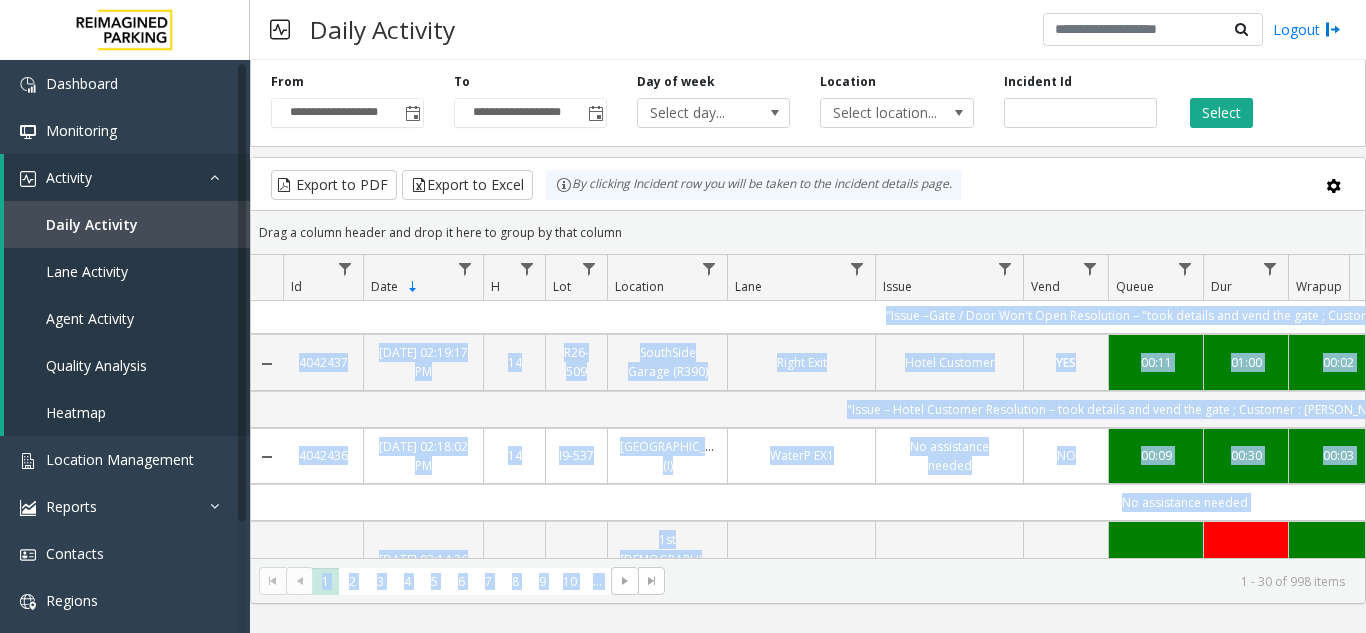 drag, startPoint x: 816, startPoint y: 546, endPoint x: 1010, endPoint y: 555, distance: 194.20865 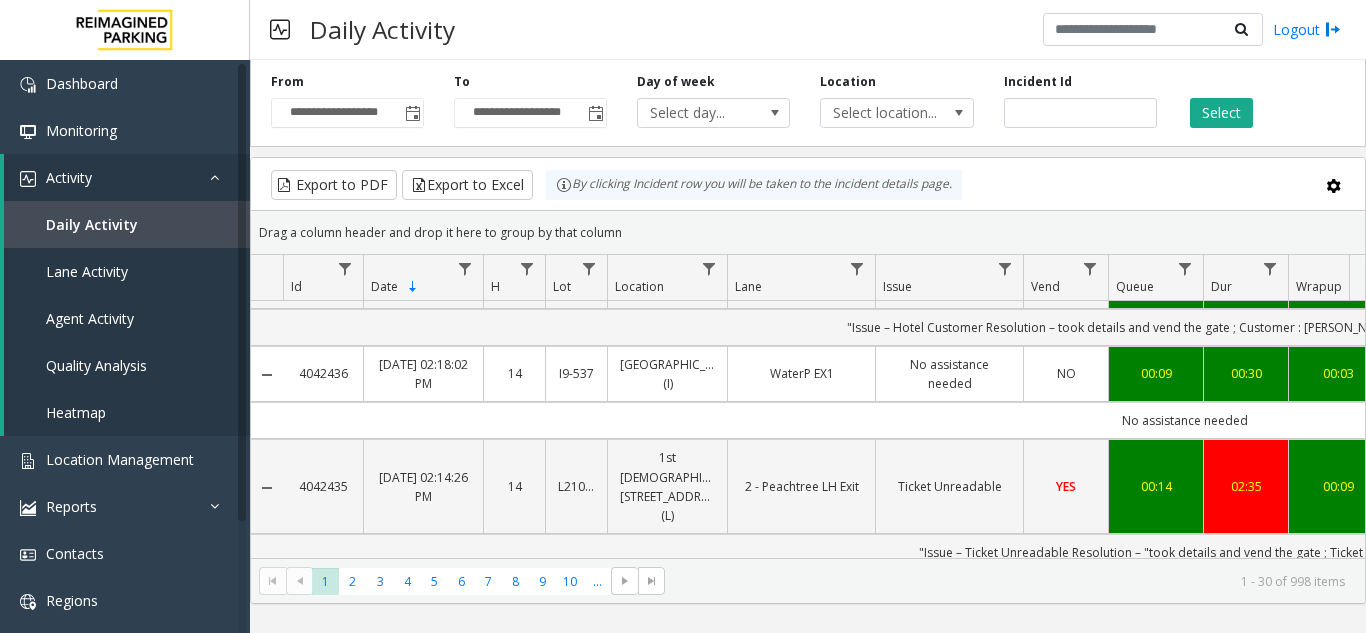 click on "Export to PDF  Export to Excel By clicking Incident row you will be taken to the incident details page." 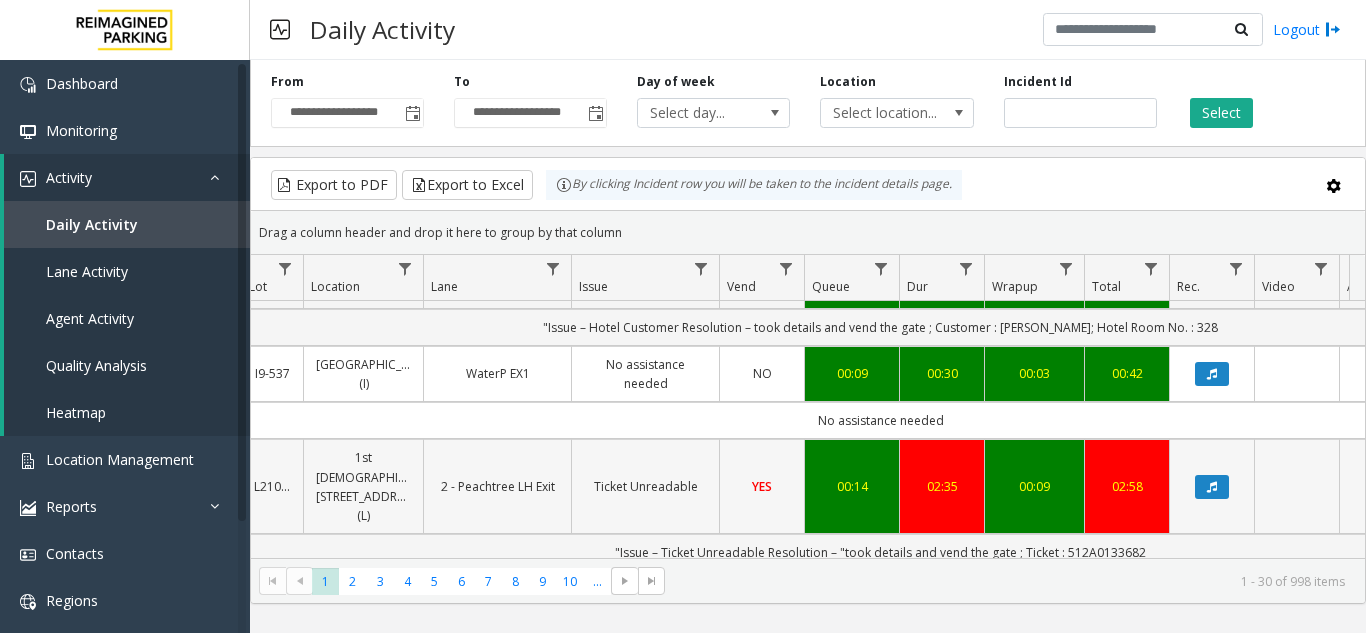 scroll, scrollTop: 348, scrollLeft: 314, axis: both 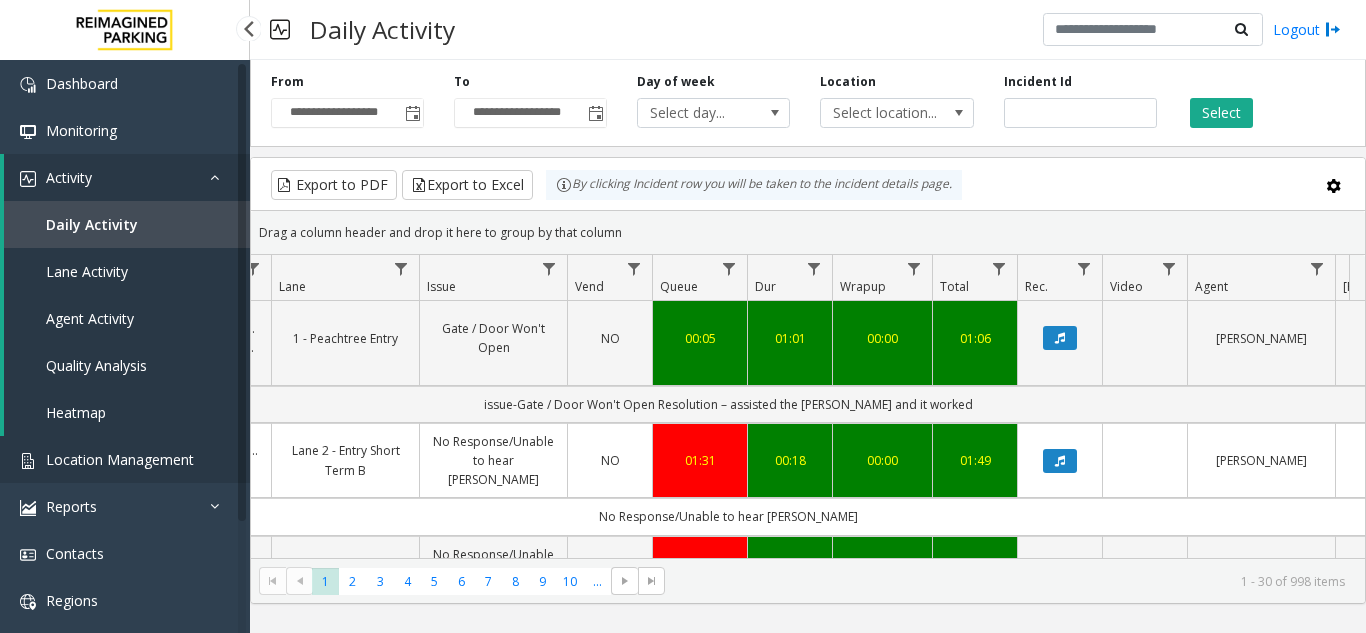 click on "Location Management" at bounding box center (120, 459) 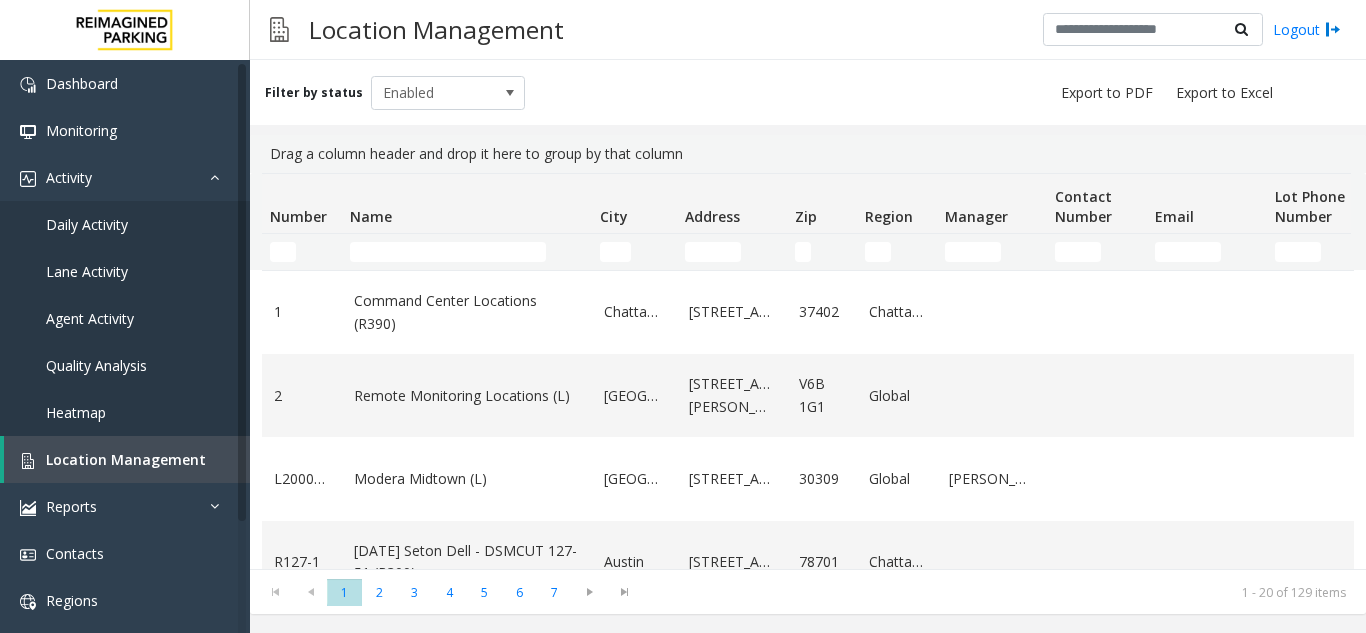 click 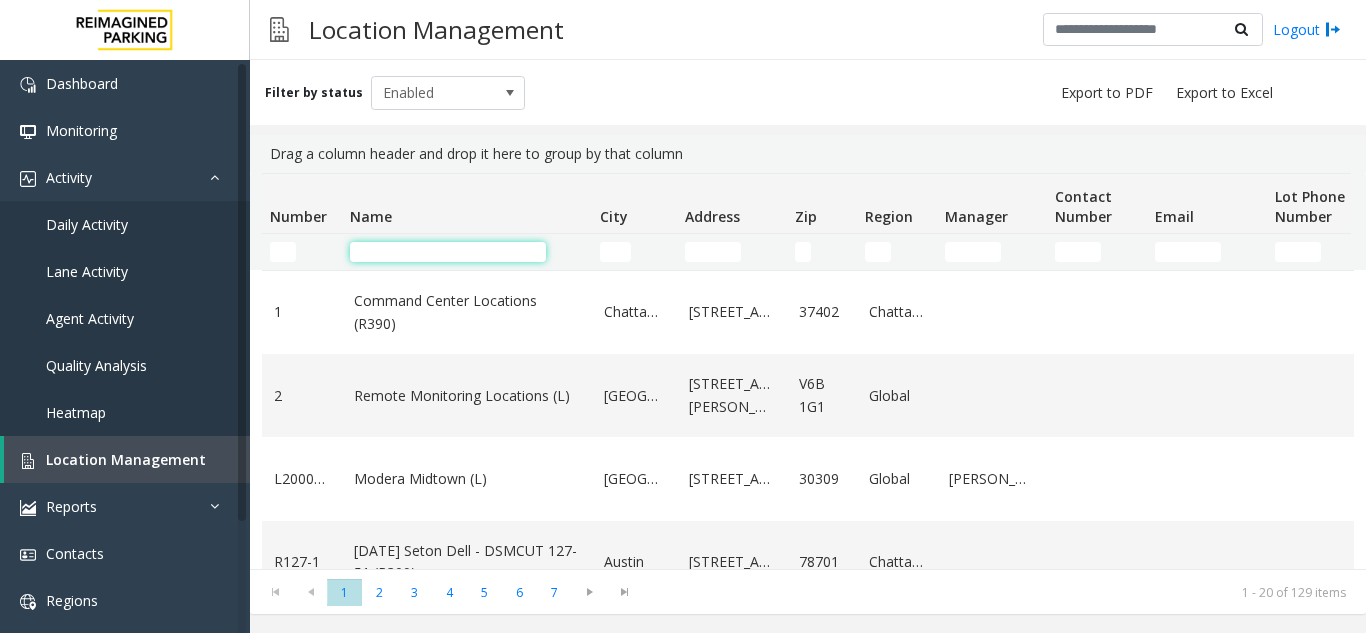 click 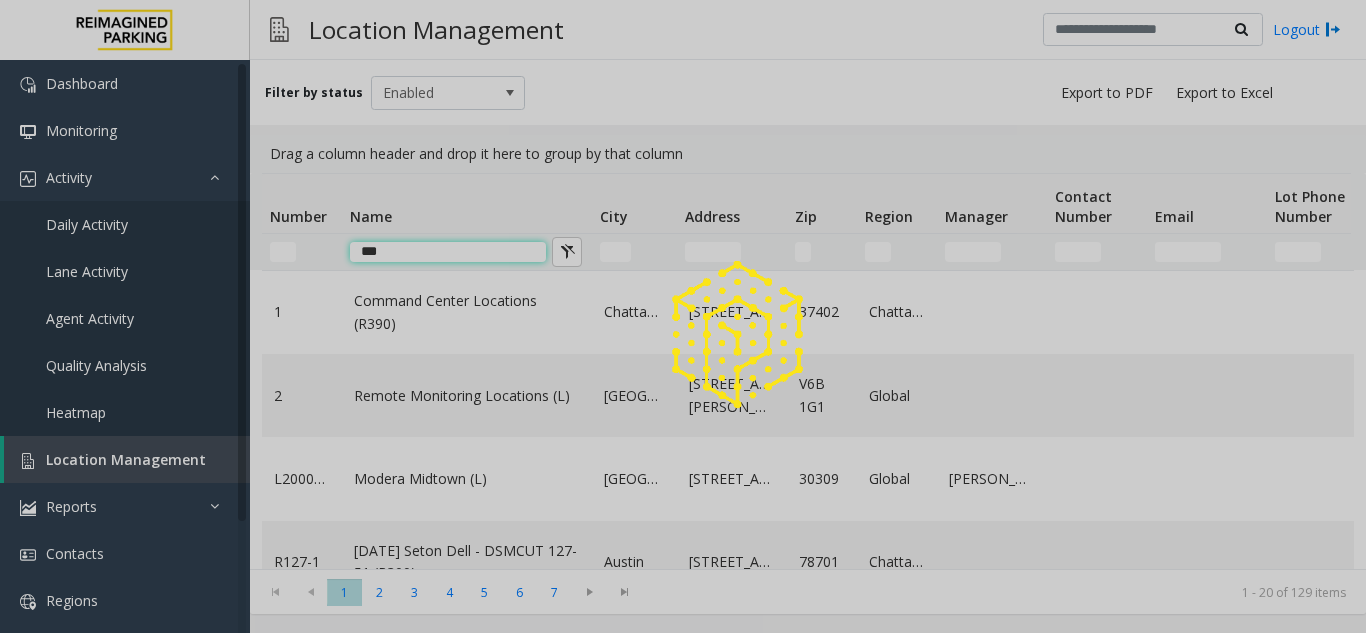 type on "****" 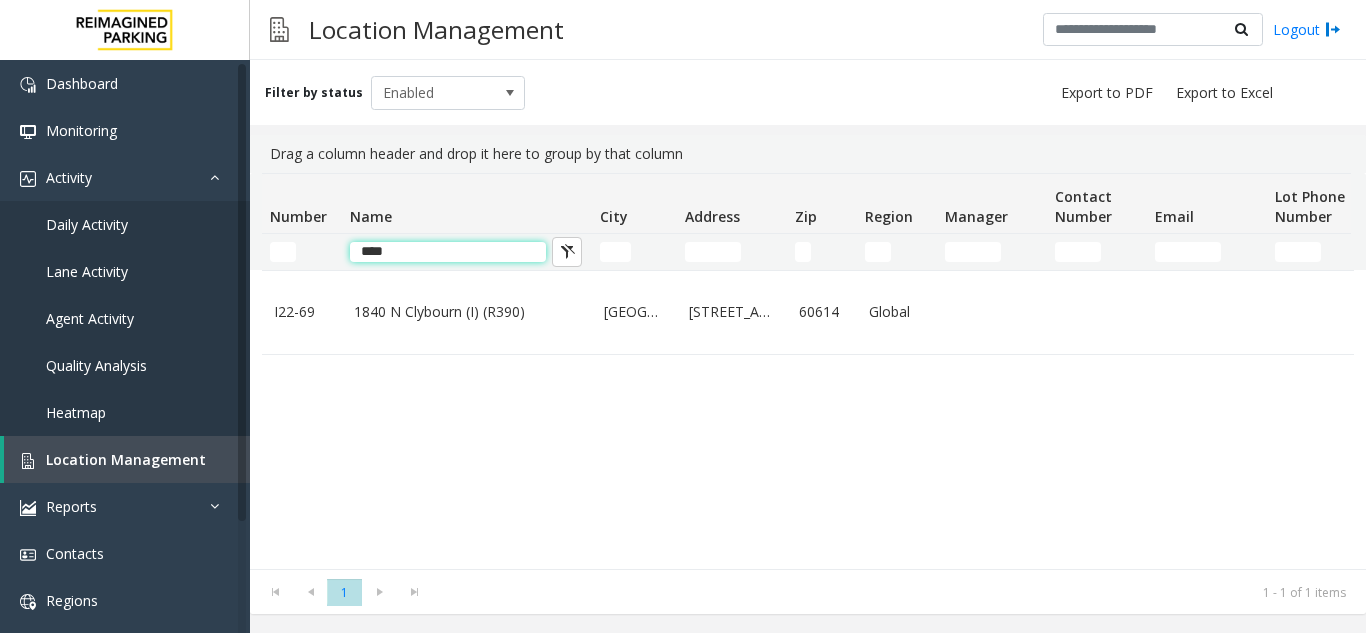 click on "****" 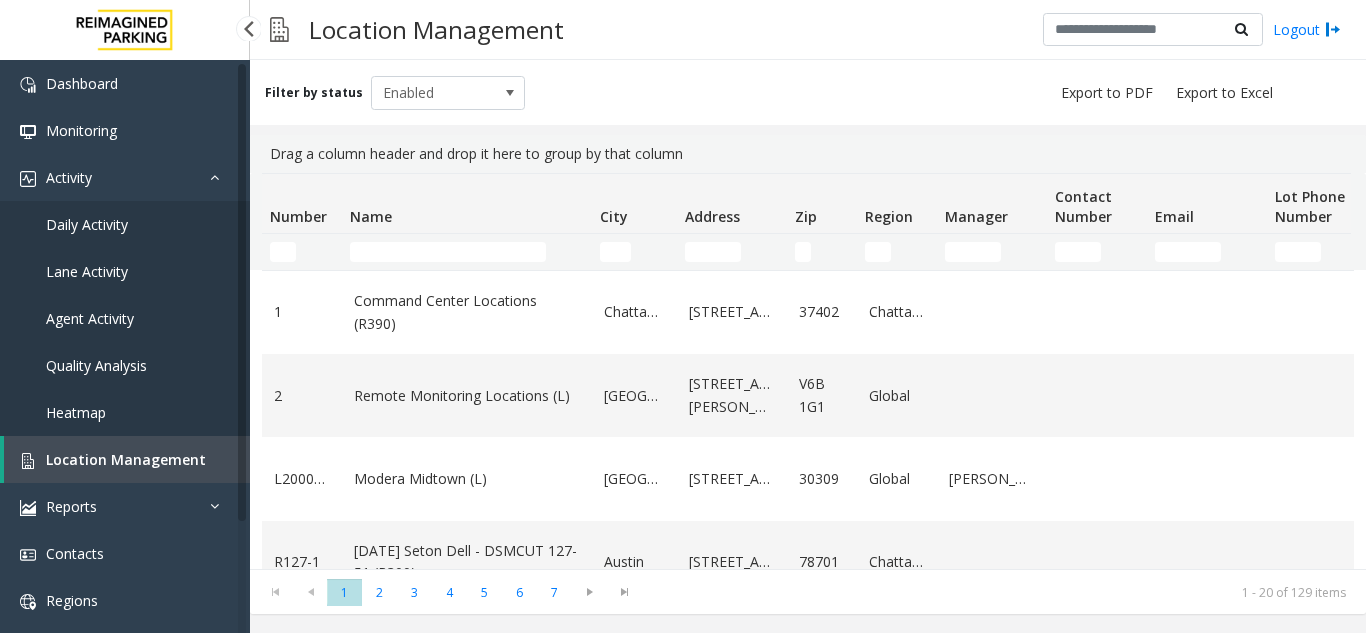 click on "Location Management" at bounding box center [127, 459] 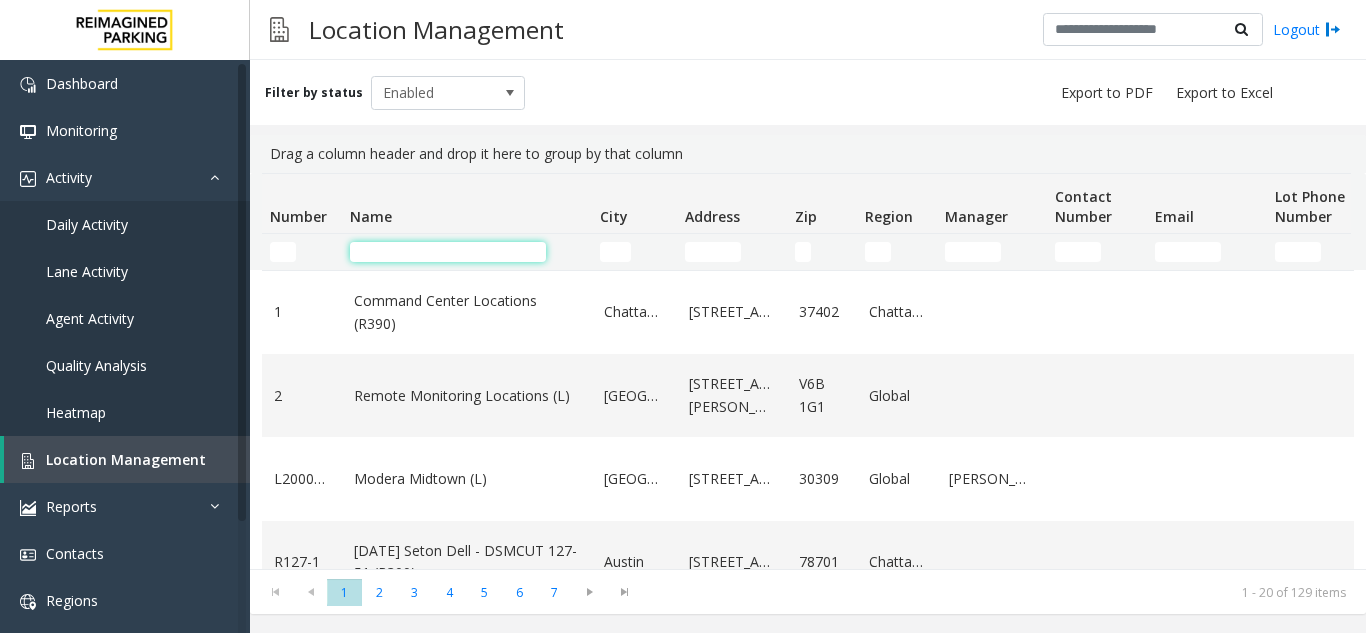click 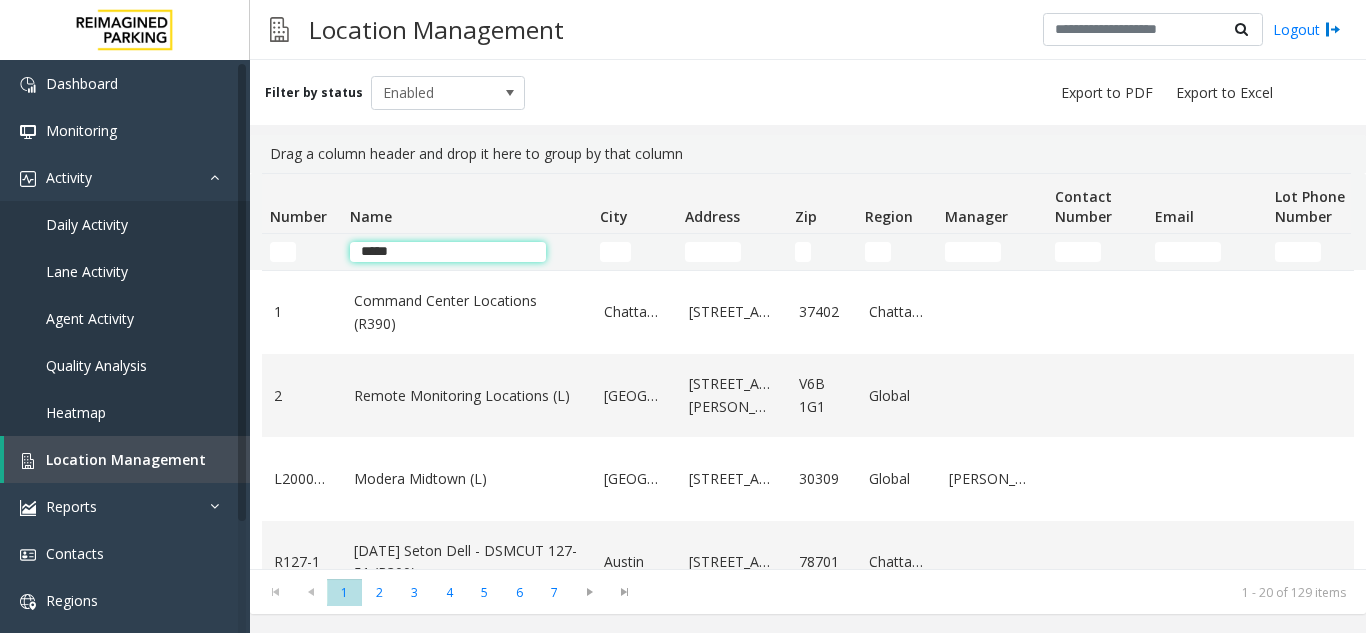 type on "*****" 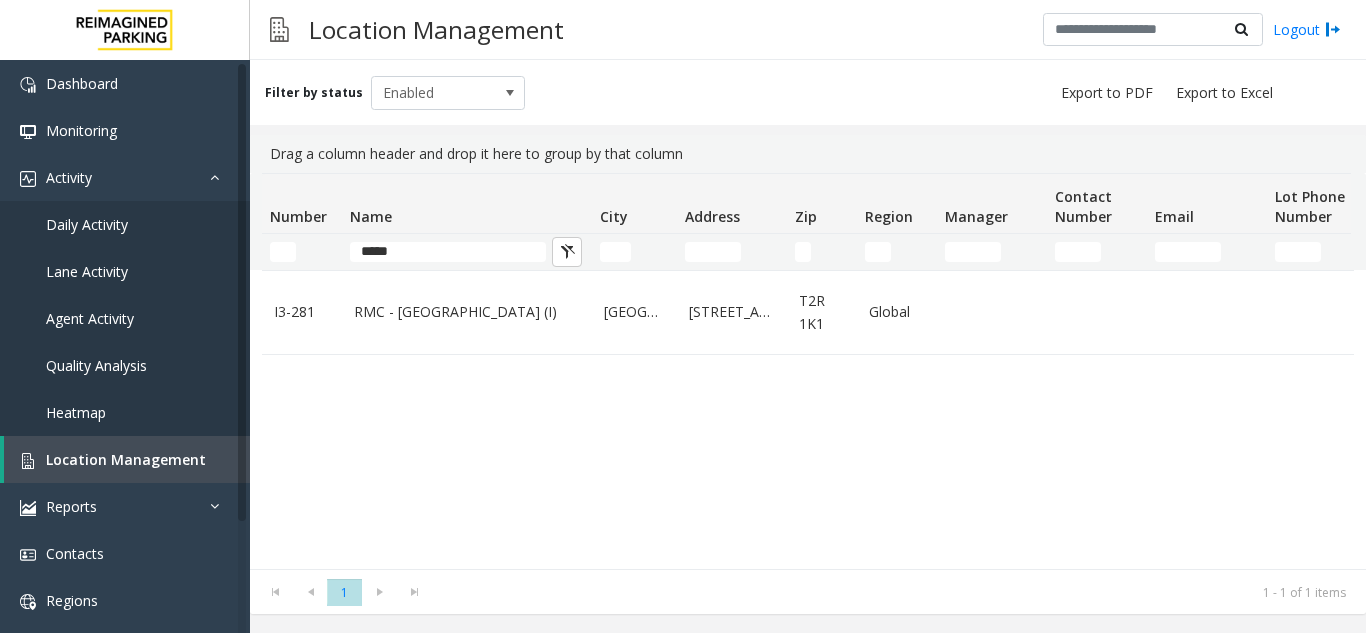 click on "RMC - [GEOGRAPHIC_DATA] (I)" 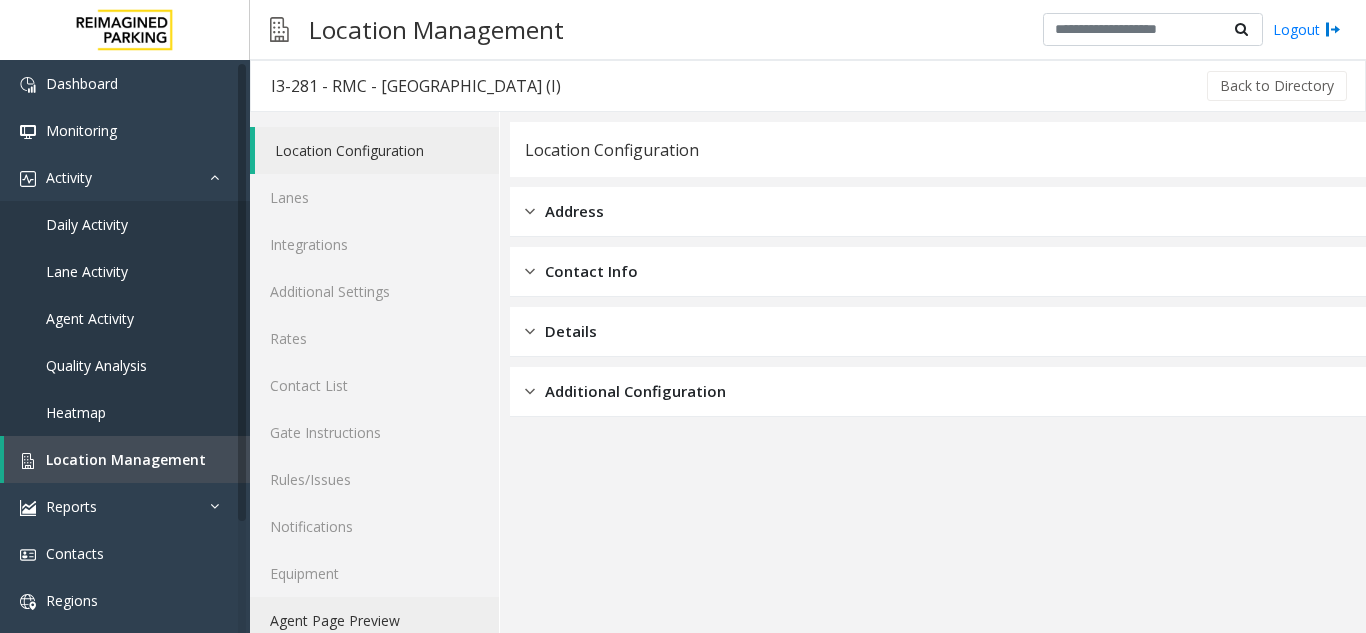 click on "Agent Page Preview" 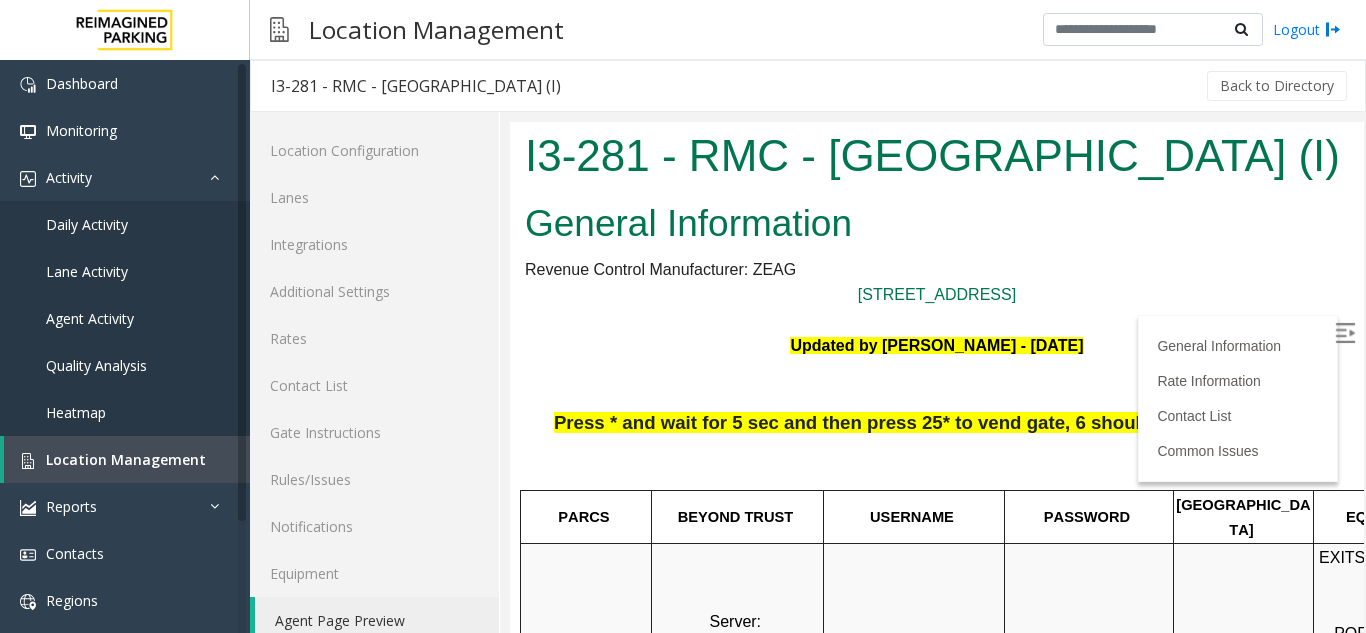 scroll, scrollTop: 0, scrollLeft: 282, axis: horizontal 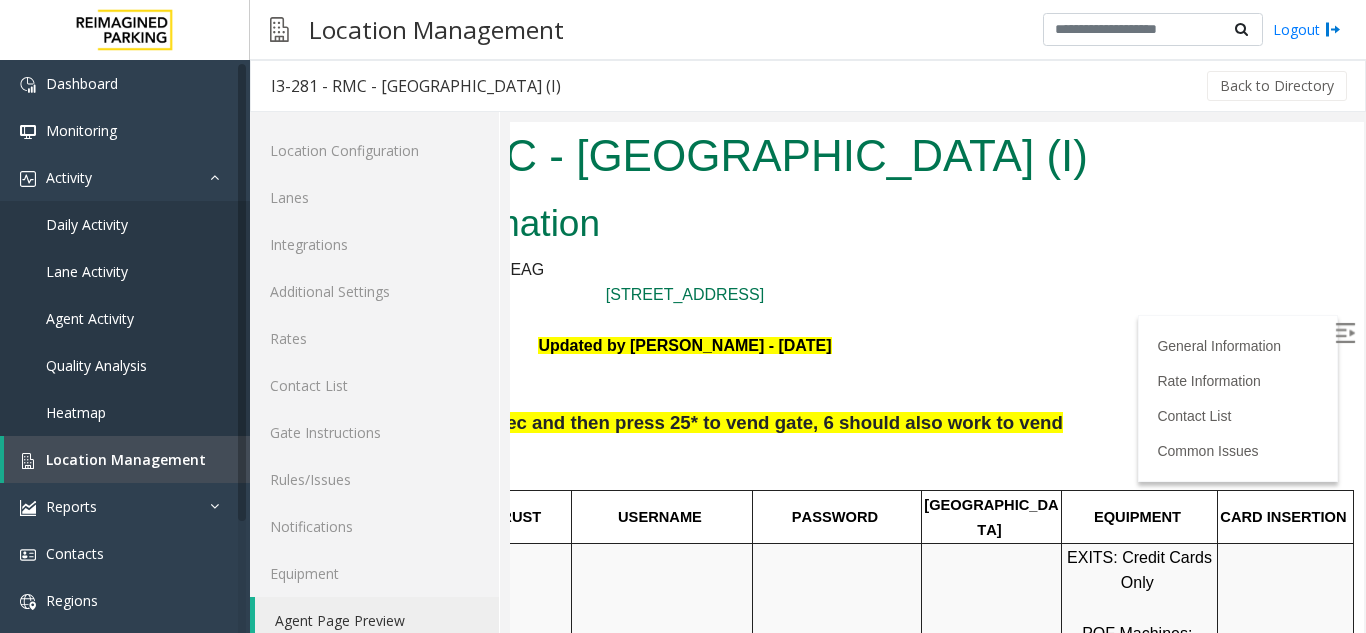 click on "EXITS: Credit Cards Only" at bounding box center (1141, 570) 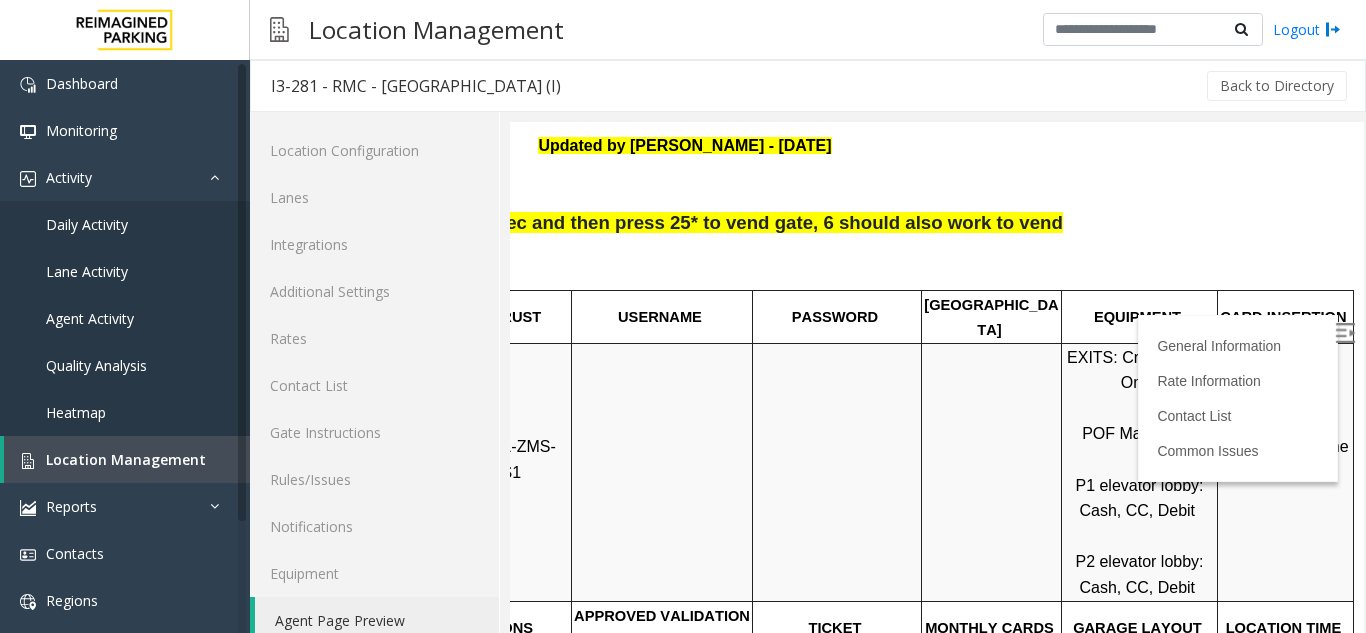 click at bounding box center (1345, 333) 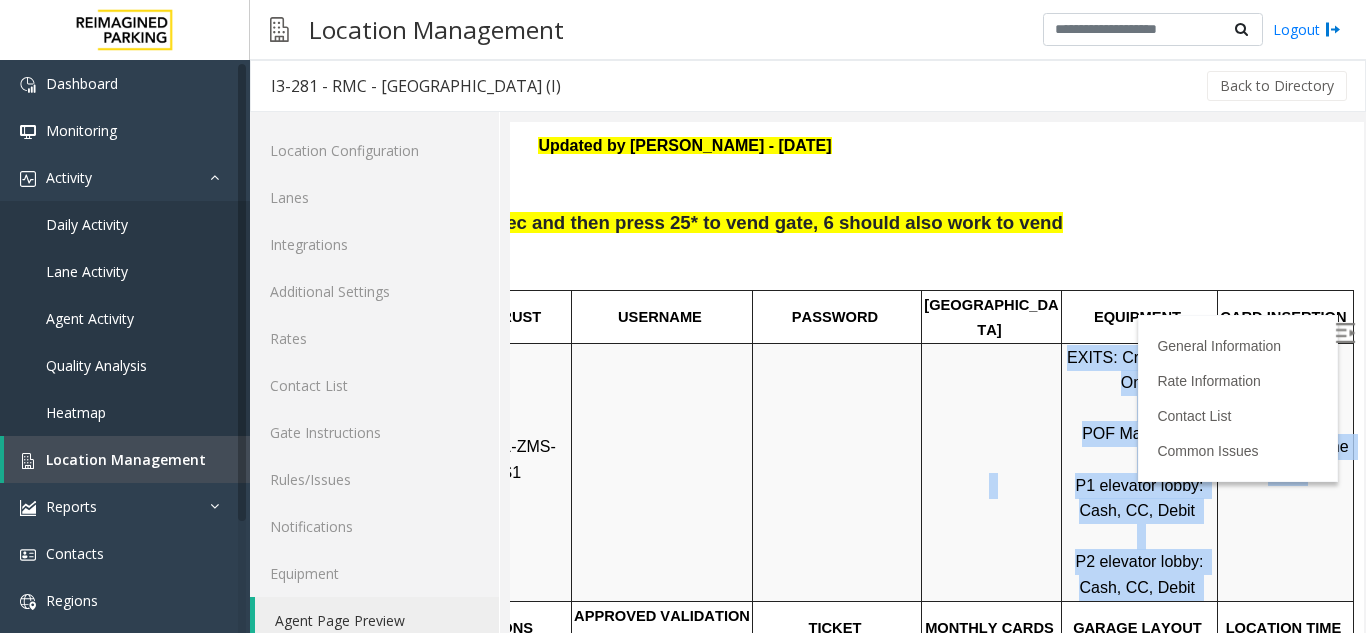 drag, startPoint x: 928, startPoint y: 553, endPoint x: 1256, endPoint y: 553, distance: 328 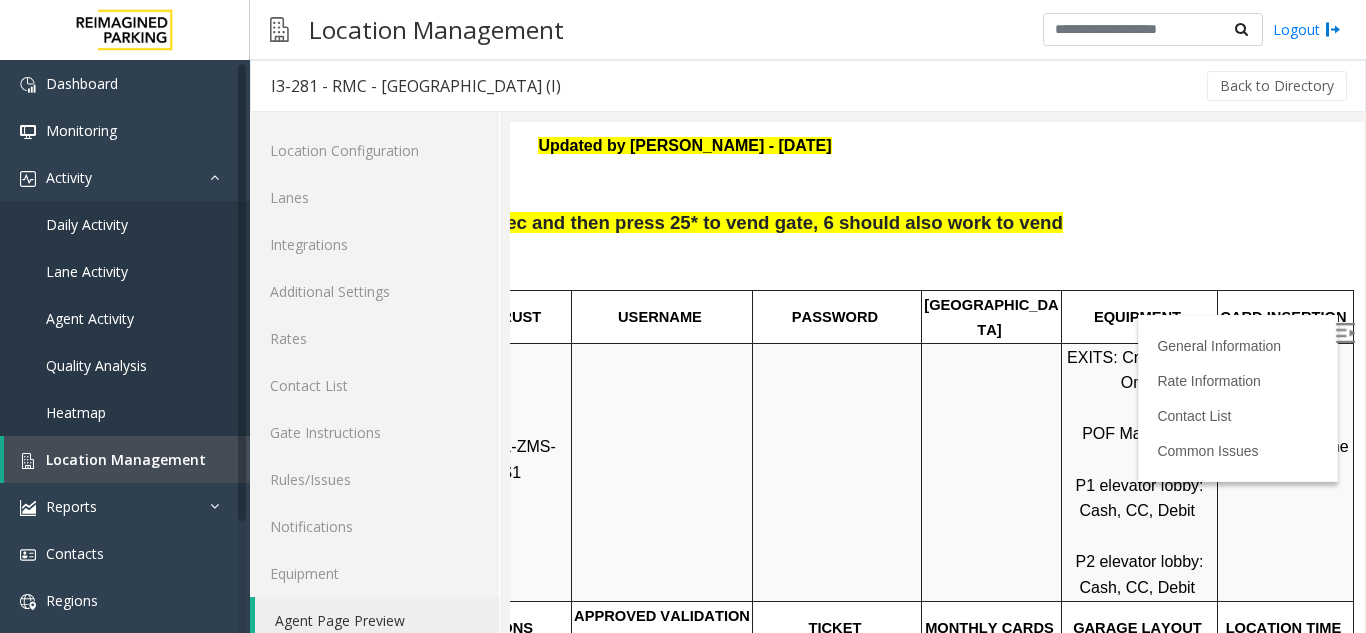 click on "stripe down to the right" at bounding box center [1286, 472] 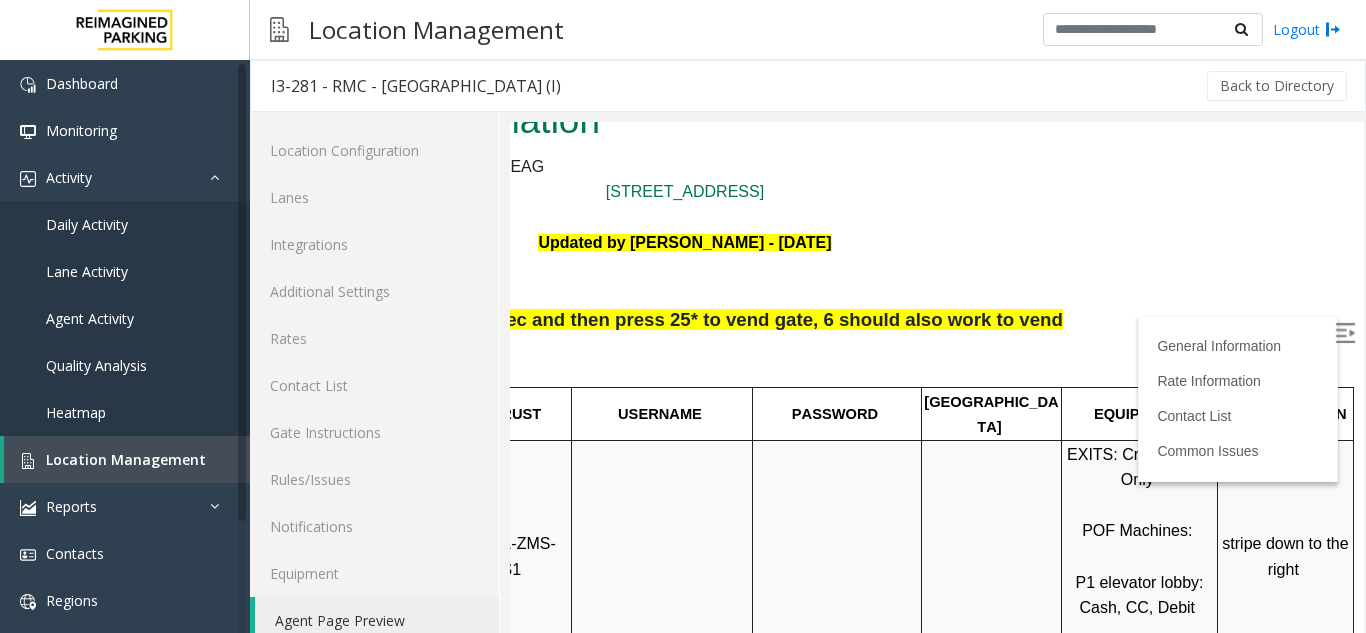 scroll, scrollTop: 200, scrollLeft: 282, axis: both 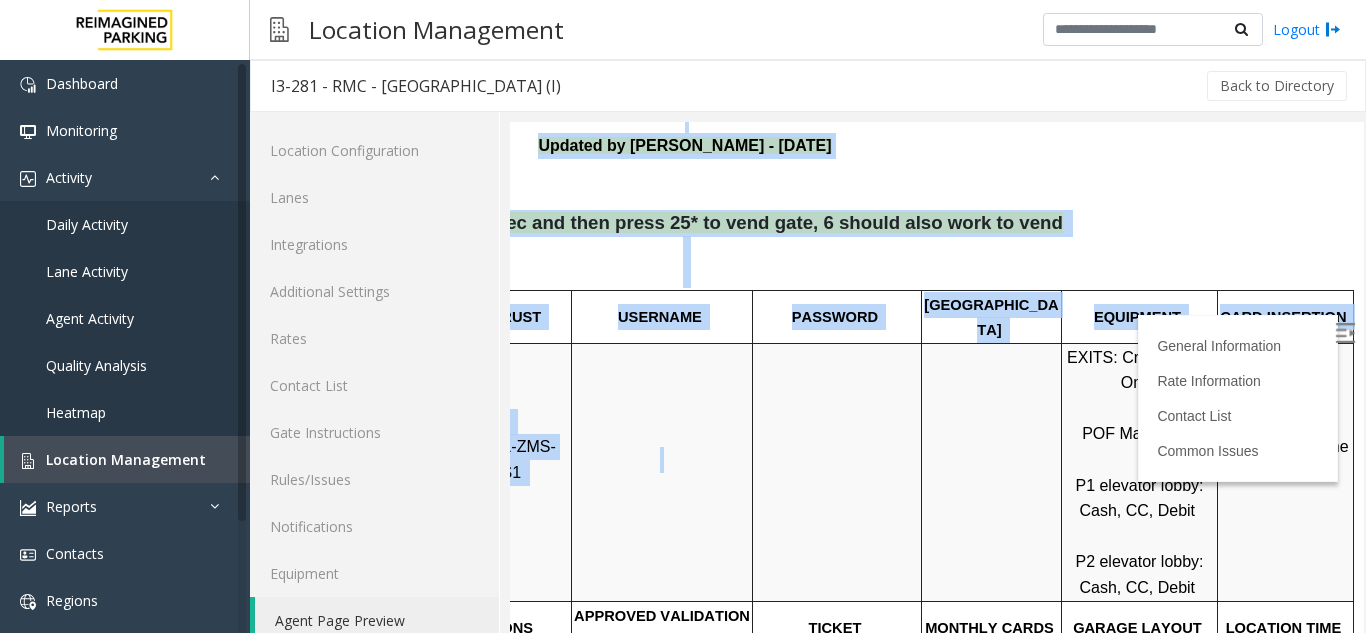 drag, startPoint x: 672, startPoint y: 445, endPoint x: 1555, endPoint y: 592, distance: 895.1525 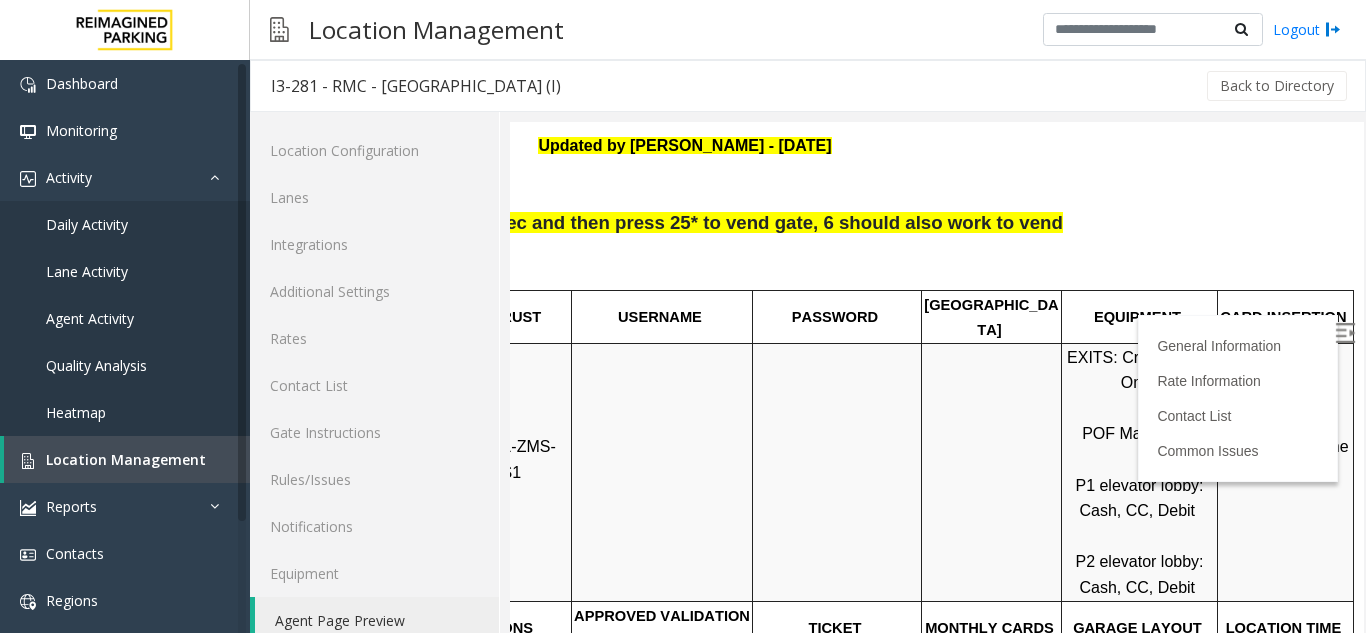 click at bounding box center (992, 472) 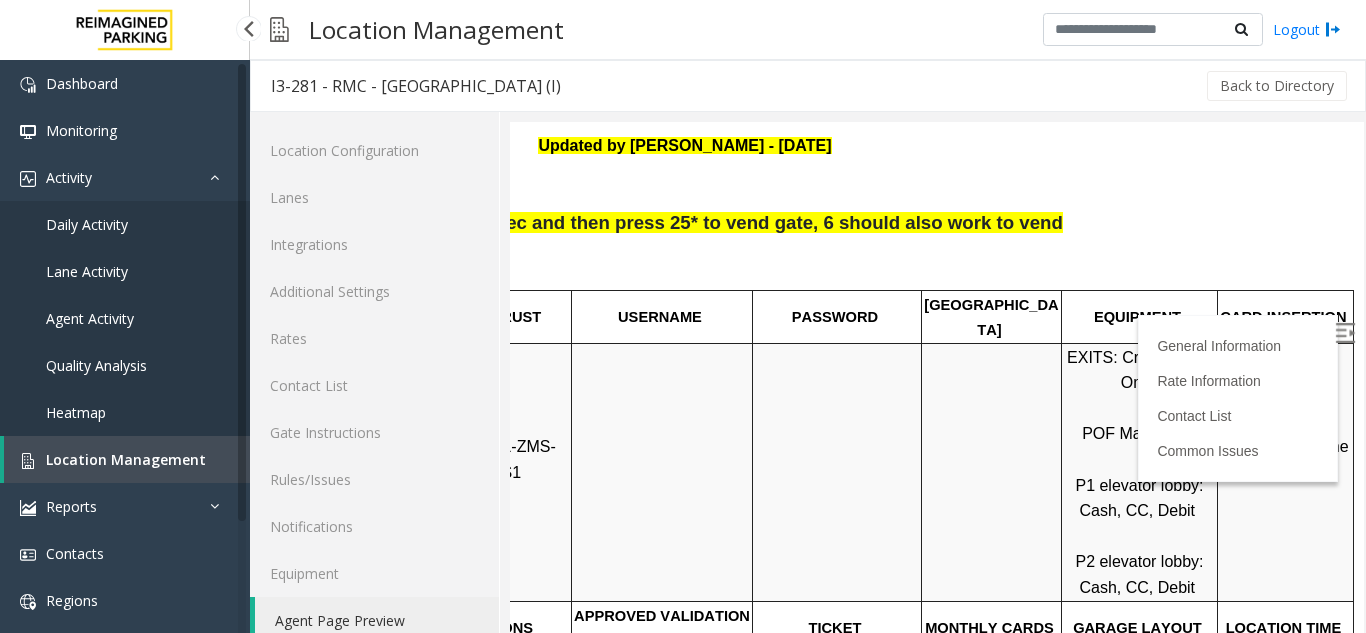 click on "Location Management" at bounding box center [127, 459] 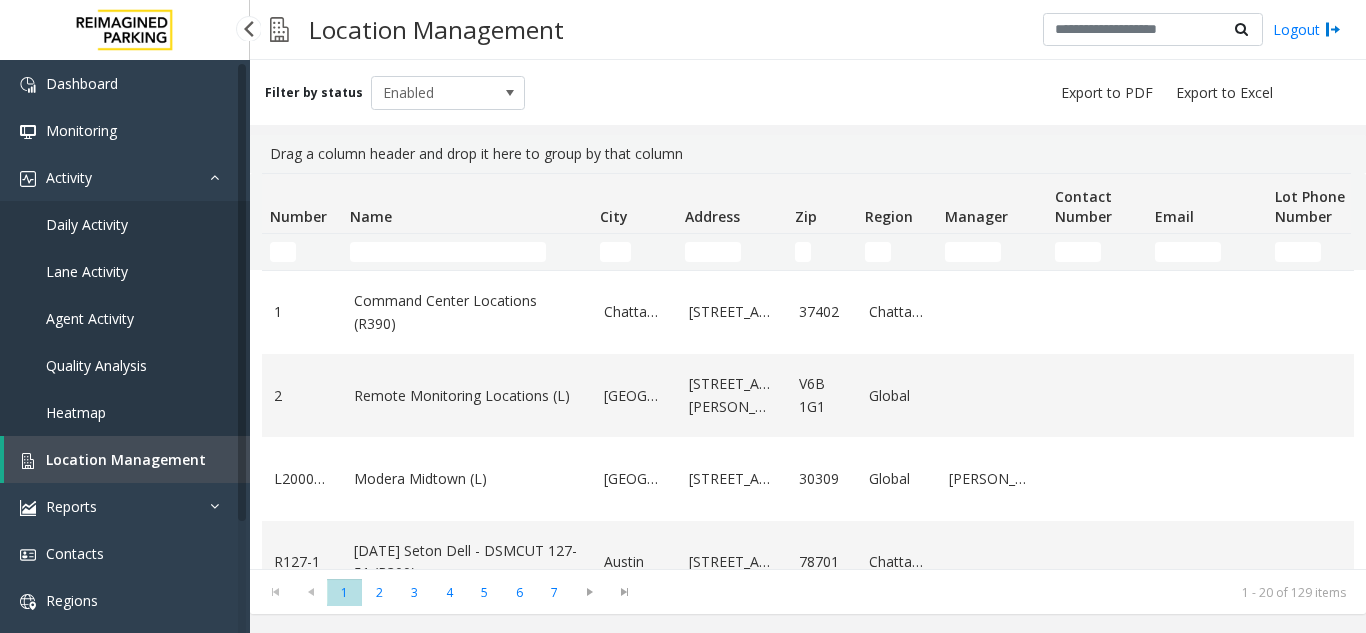 click on "Daily Activity" at bounding box center (125, 224) 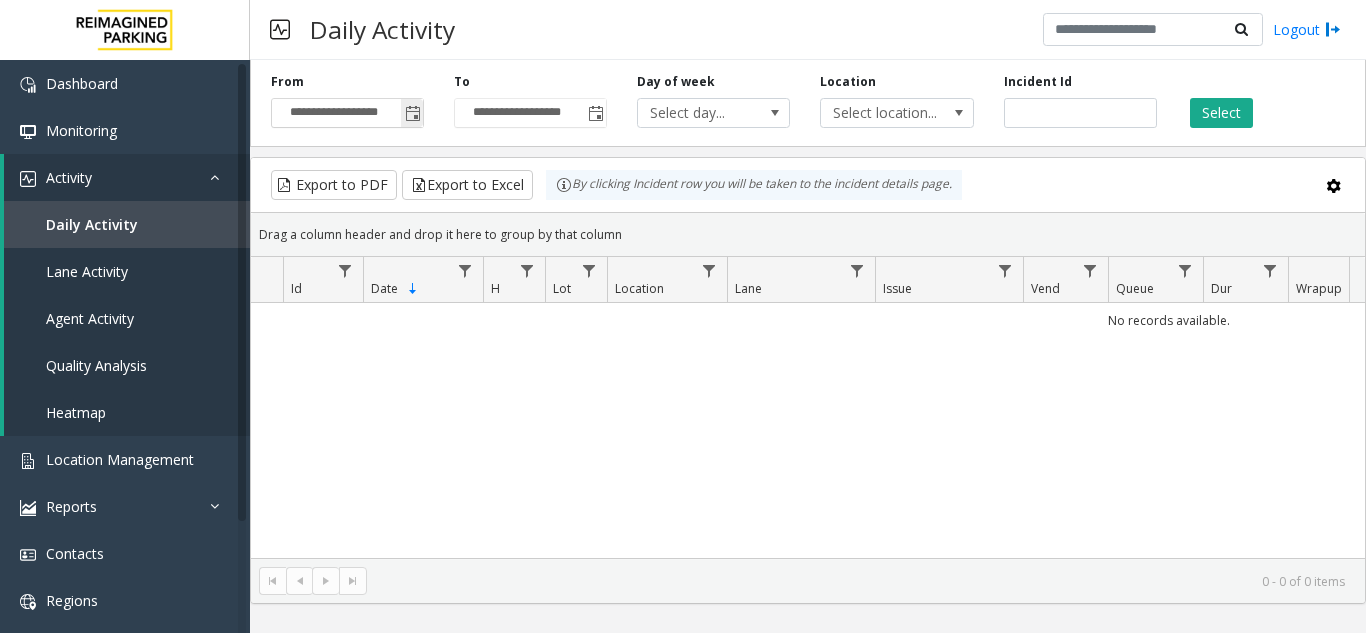 click 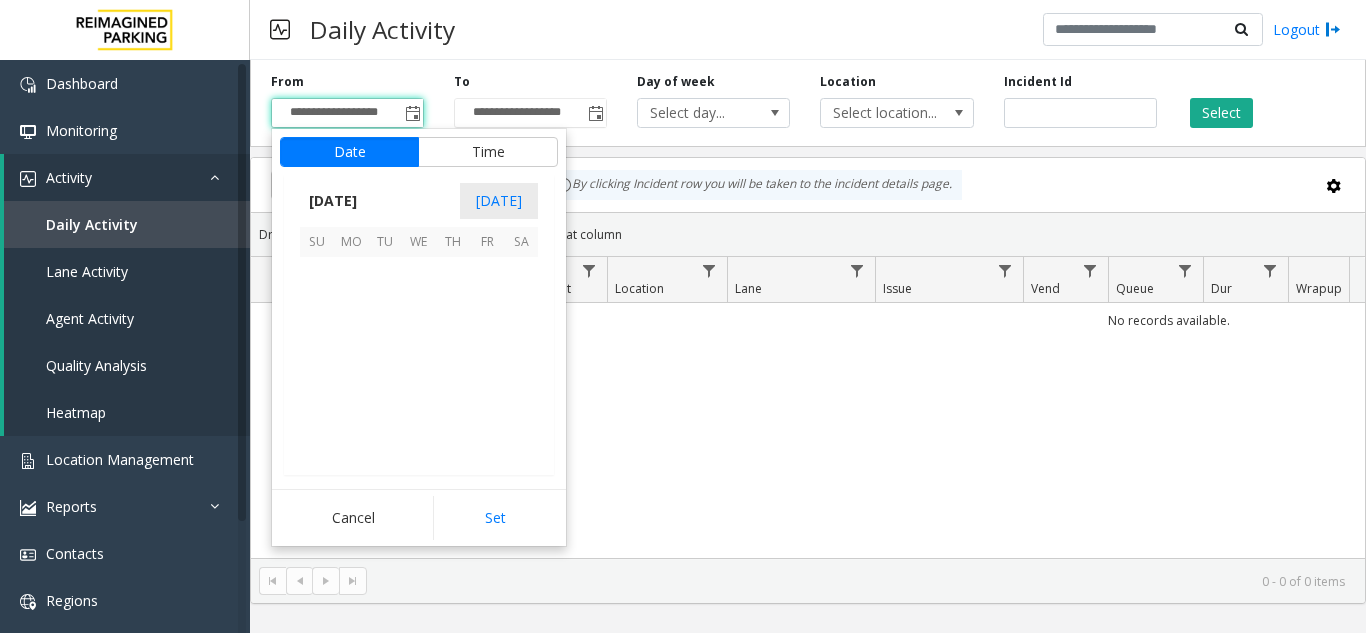 scroll, scrollTop: 358428, scrollLeft: 0, axis: vertical 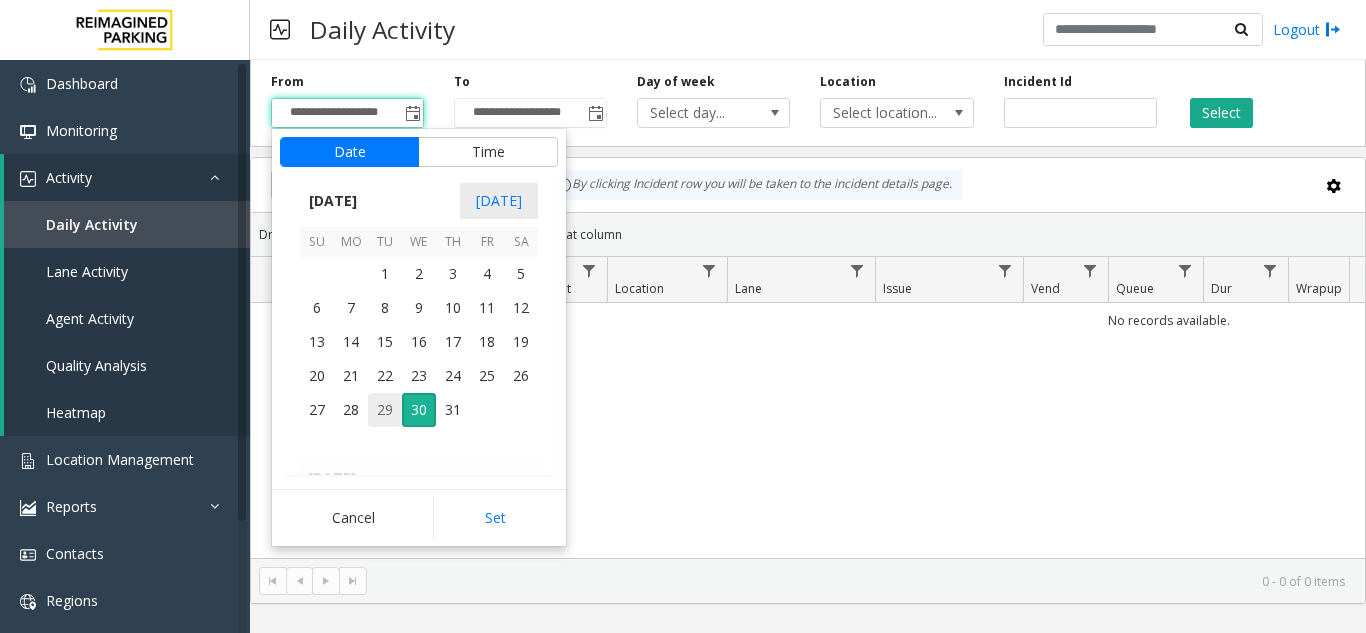 click on "29" at bounding box center [385, 410] 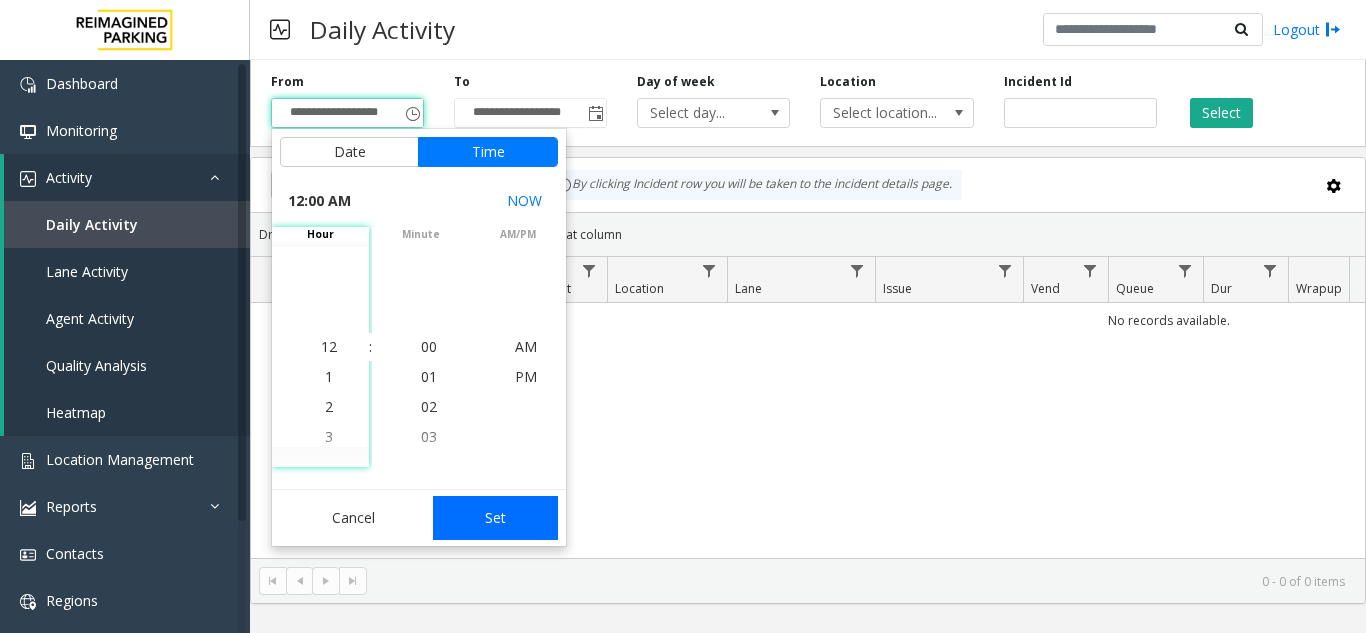 click on "Set" 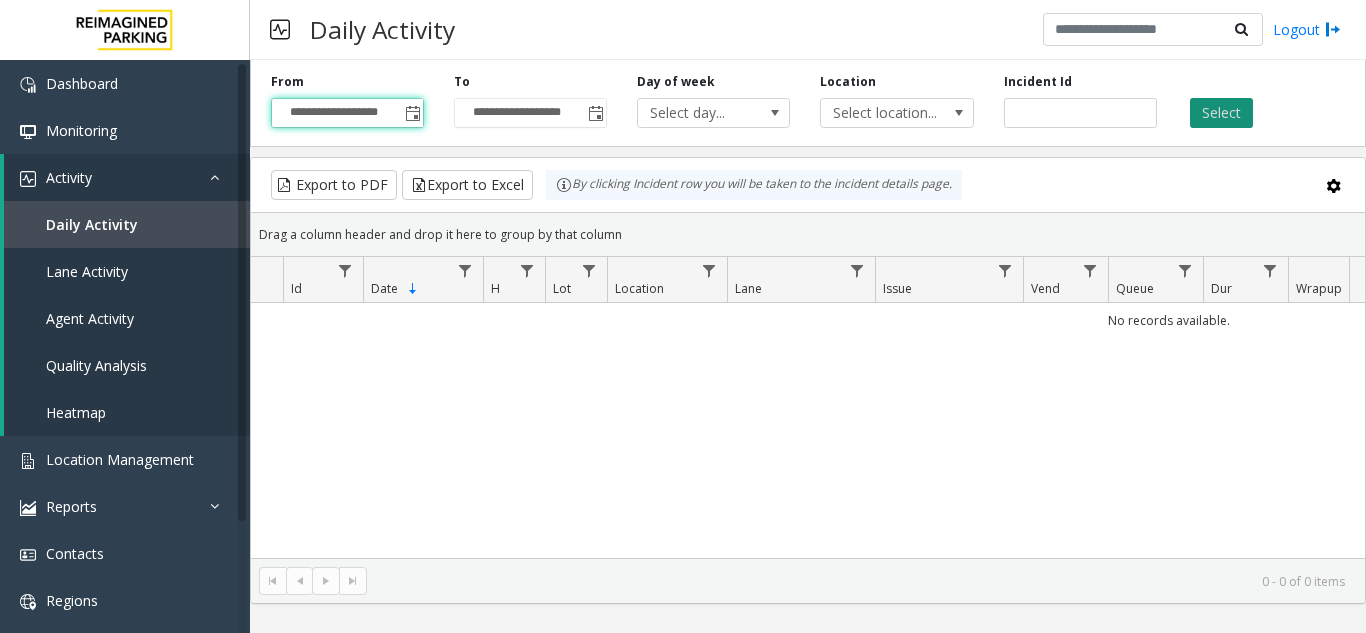 click on "Select" 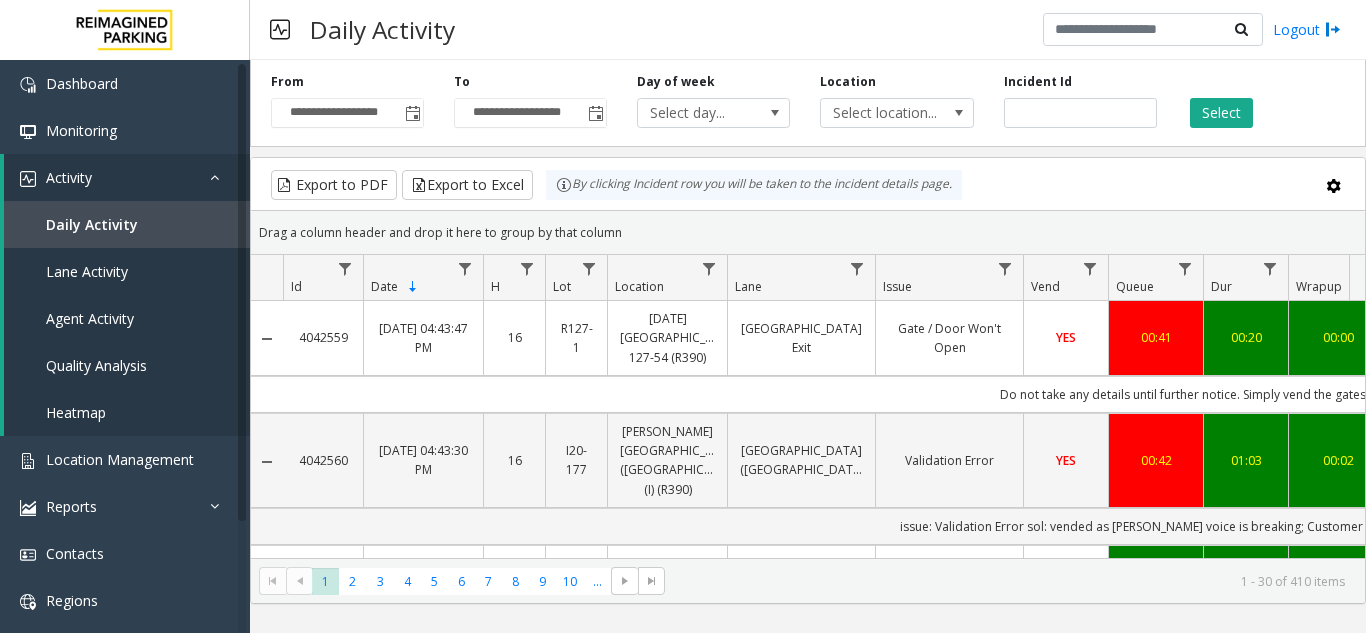 scroll, scrollTop: 0, scrollLeft: 264, axis: horizontal 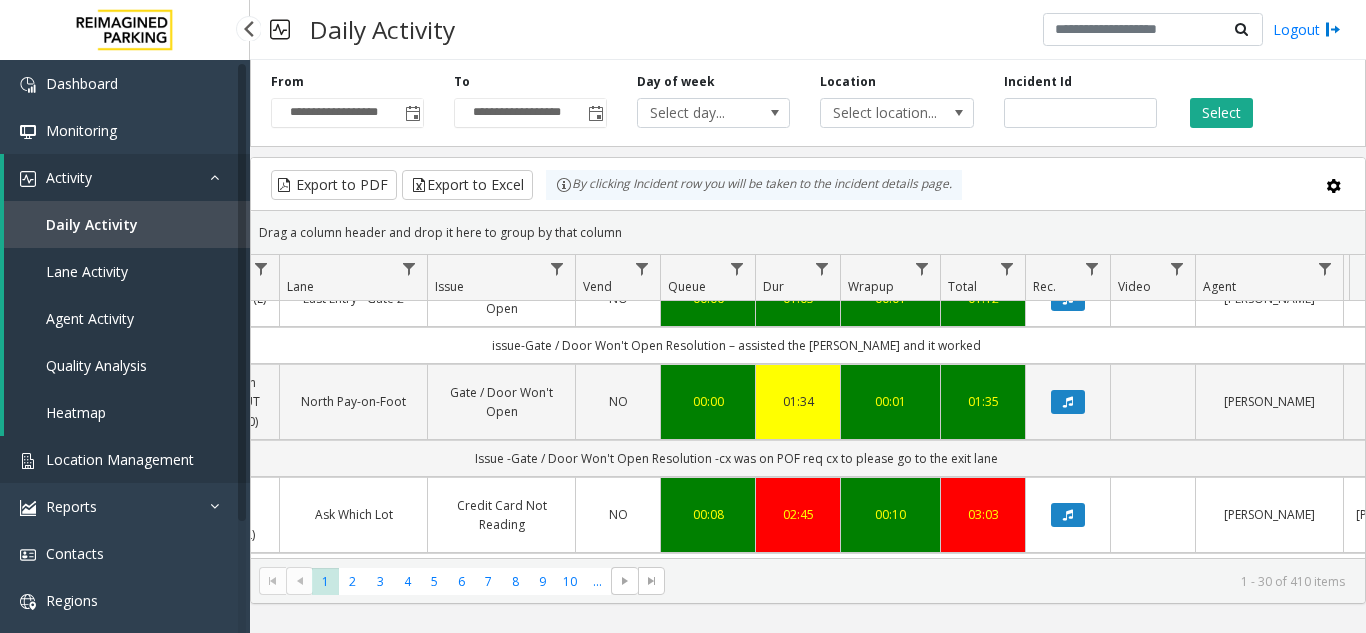 click on "Location Management" at bounding box center [120, 459] 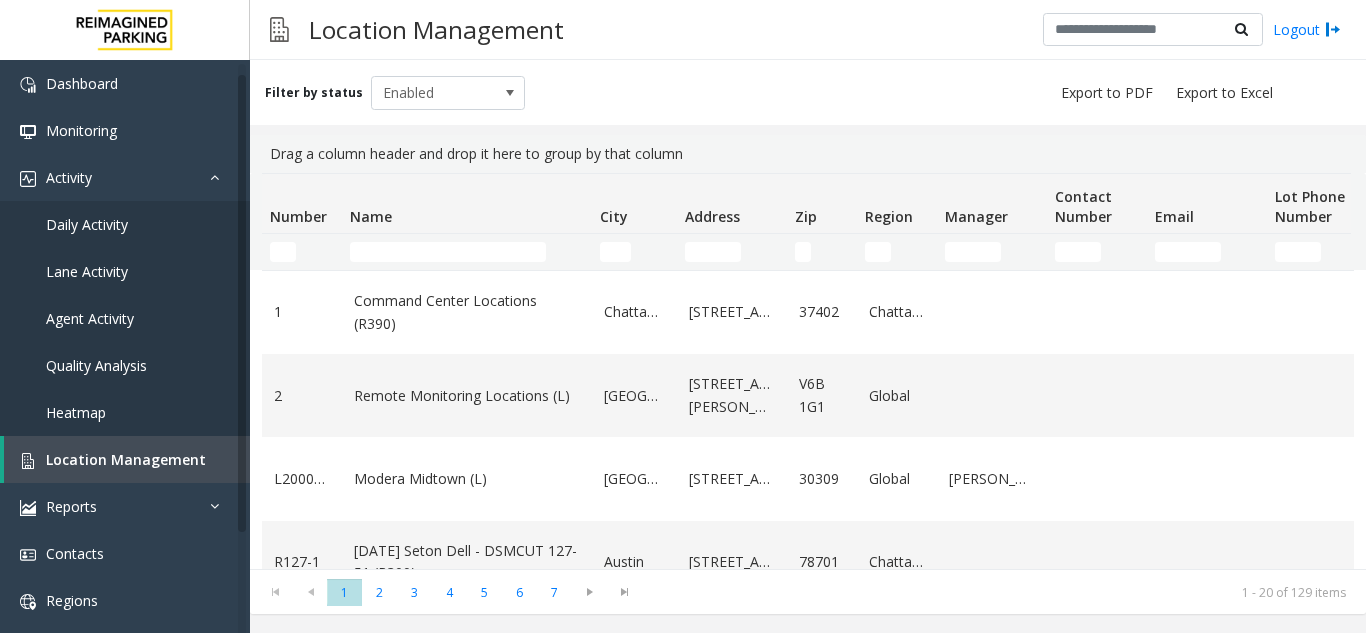scroll, scrollTop: 138, scrollLeft: 0, axis: vertical 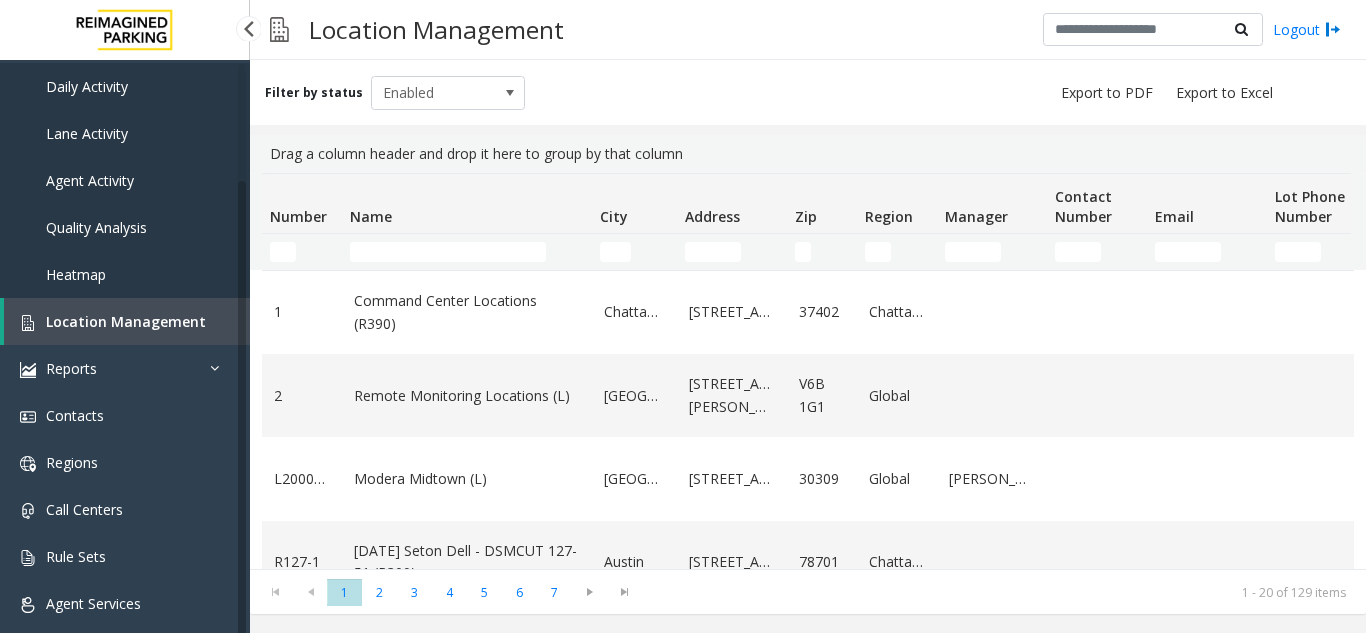 click on "Daily Activity" at bounding box center [125, 86] 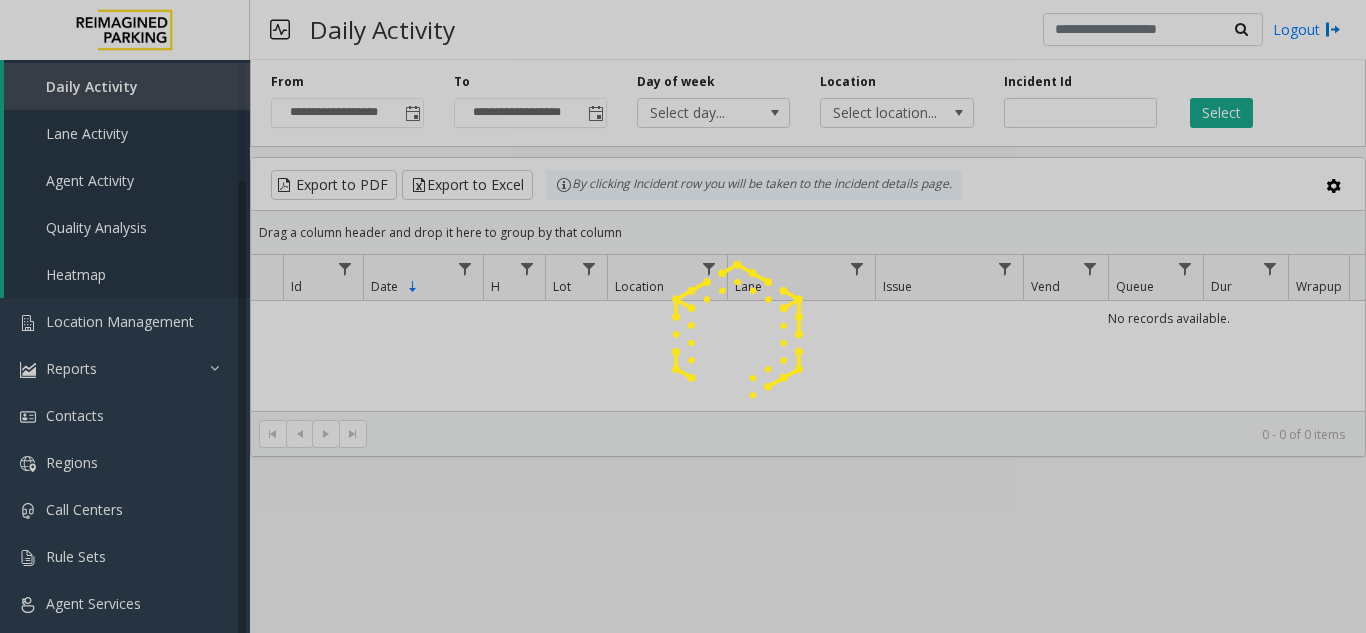 click 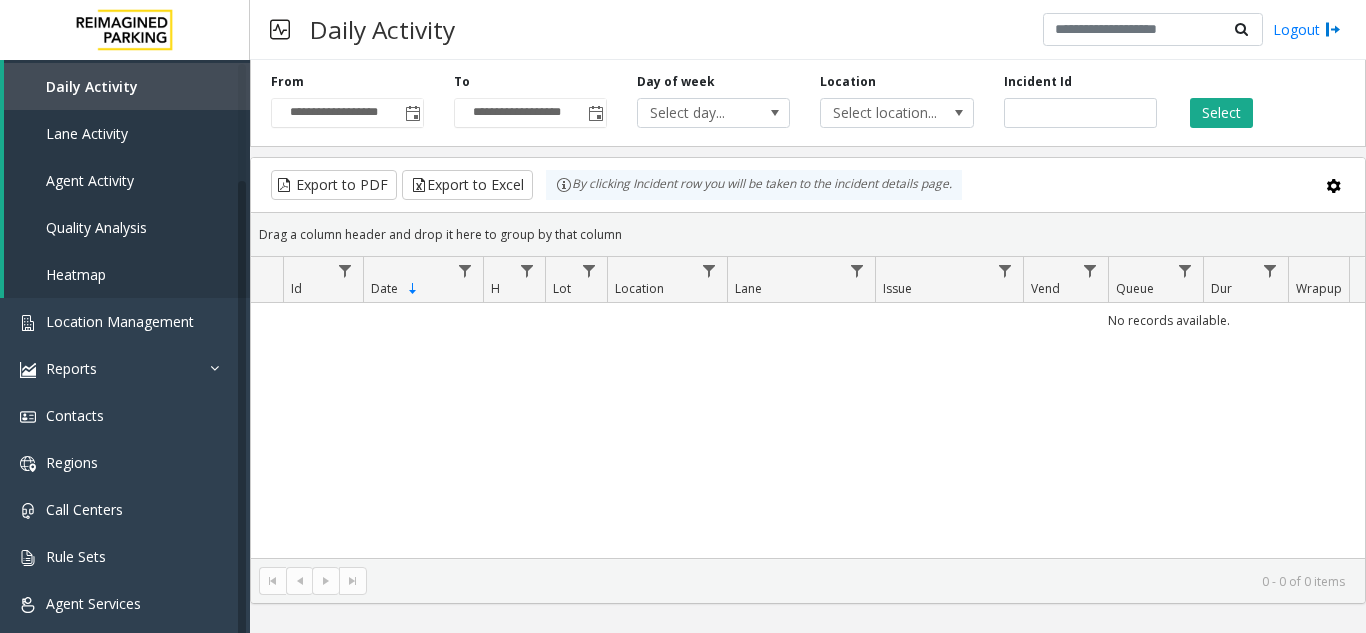 click 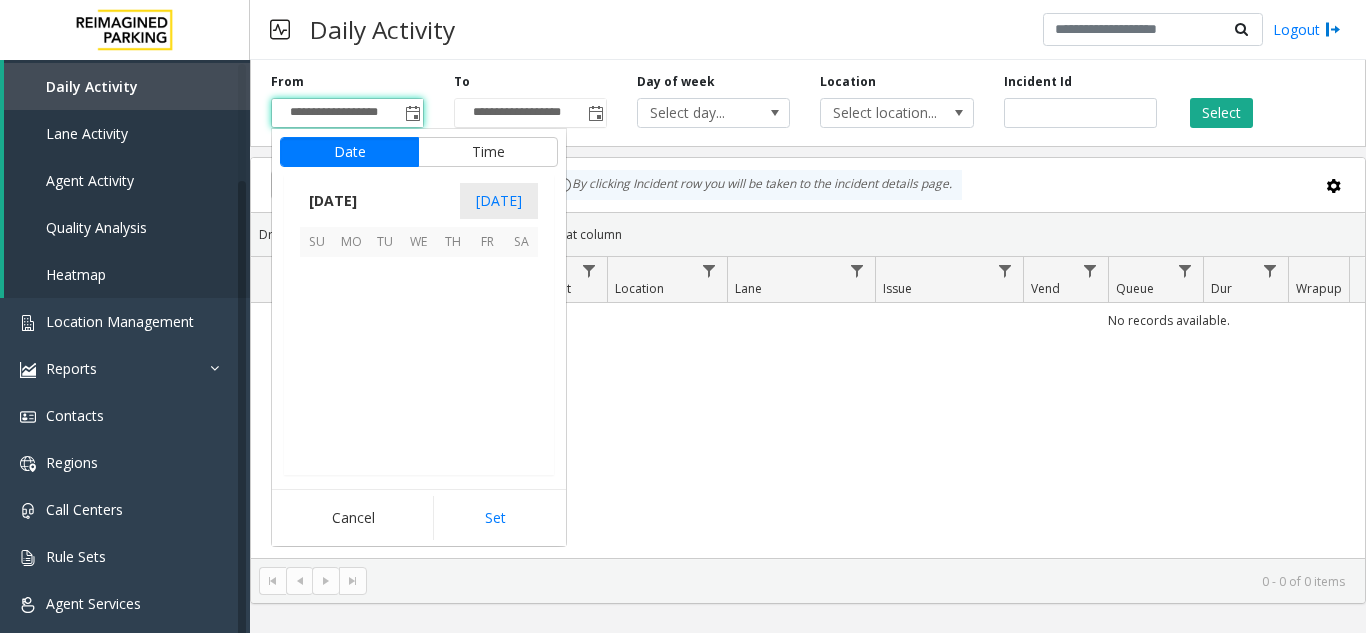 scroll, scrollTop: 358428, scrollLeft: 0, axis: vertical 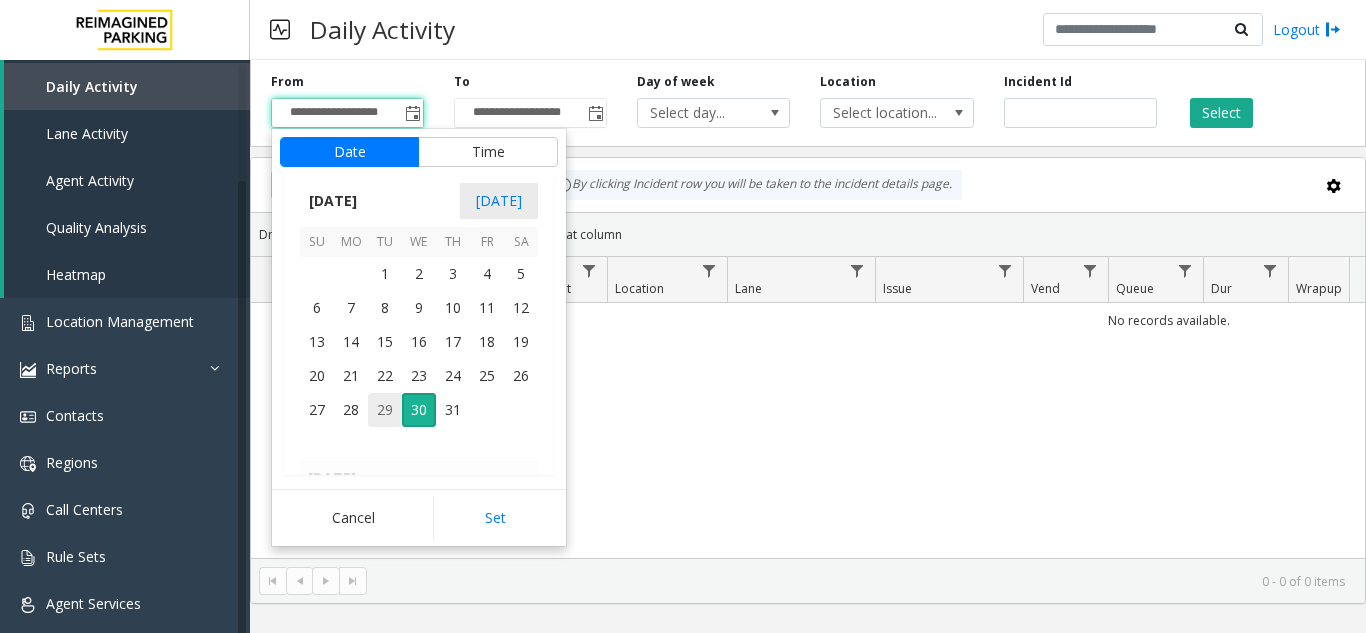 click on "29" at bounding box center [385, 410] 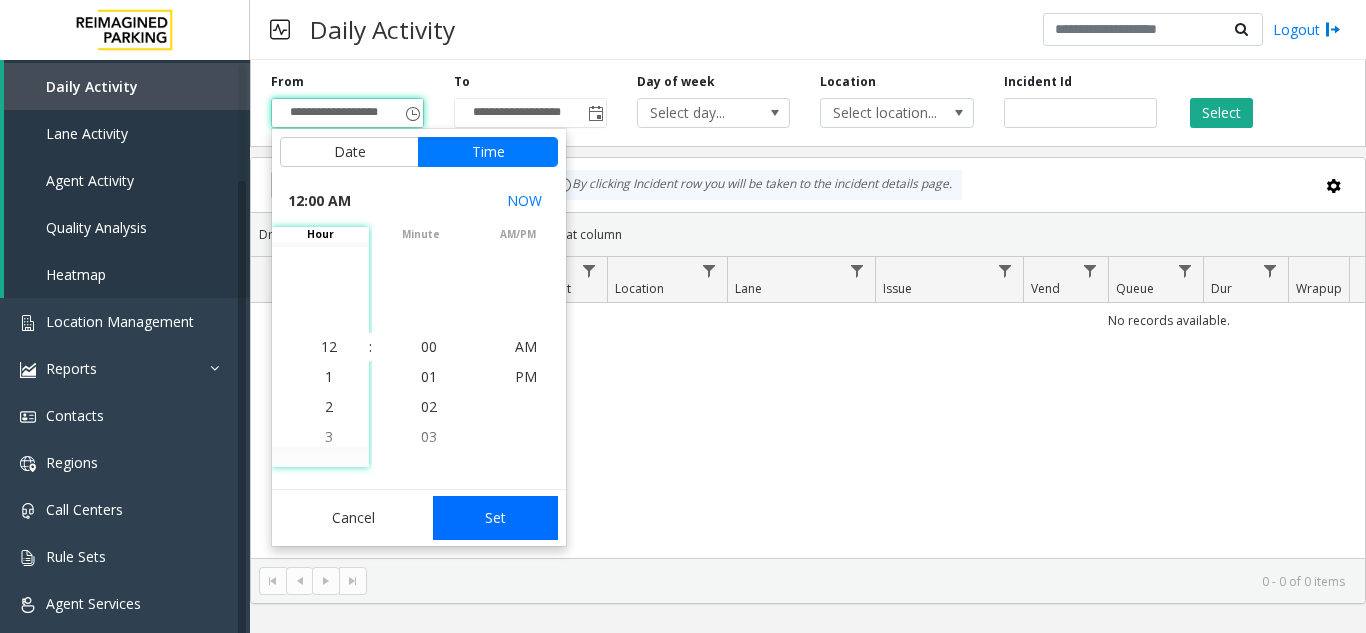 click on "Set" 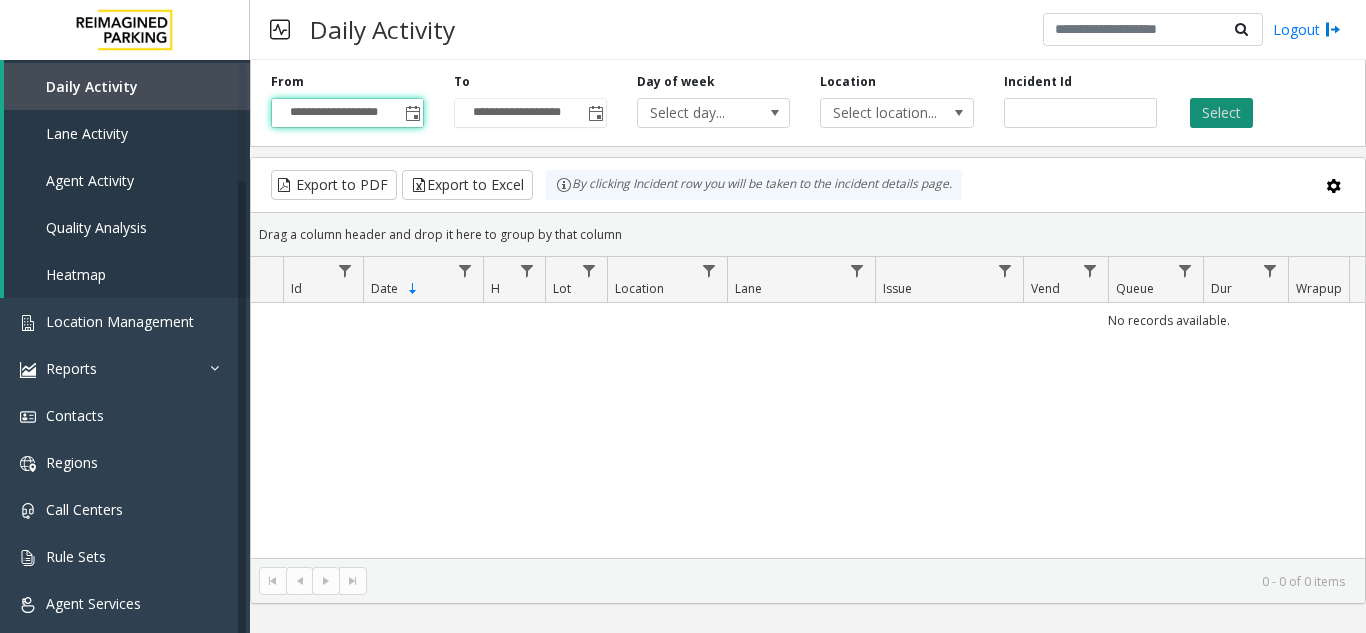 click on "Select" 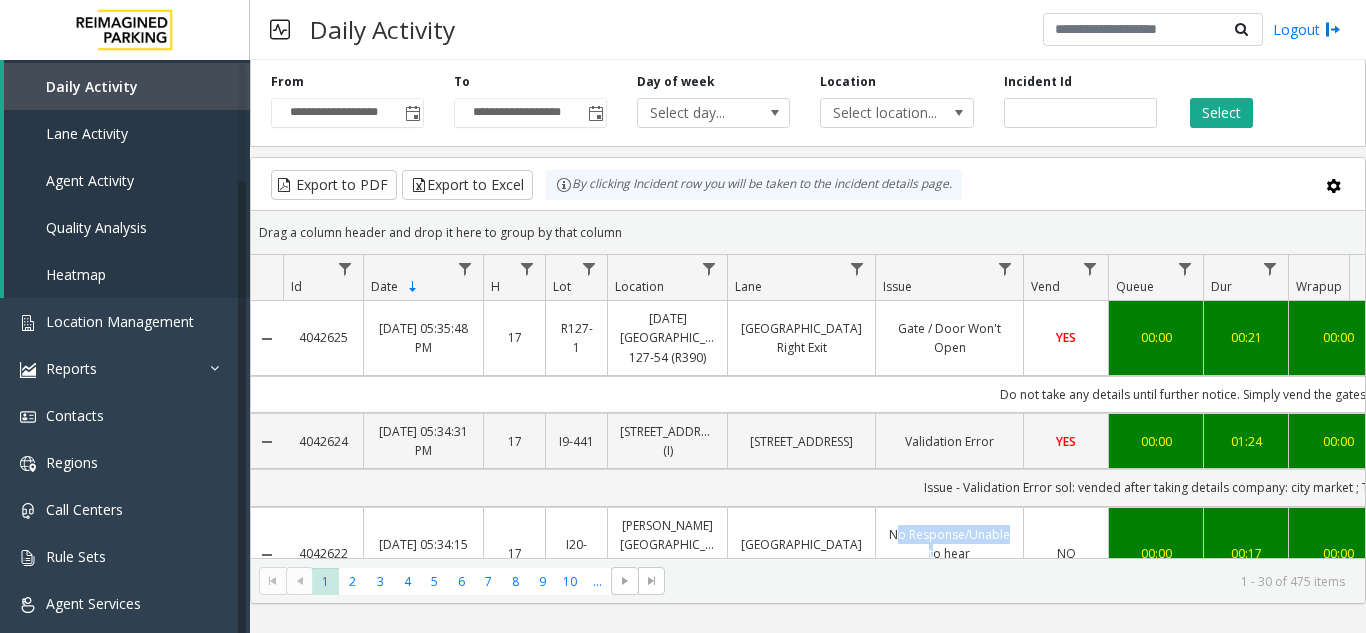 drag, startPoint x: 877, startPoint y: 542, endPoint x: 999, endPoint y: 543, distance: 122.0041 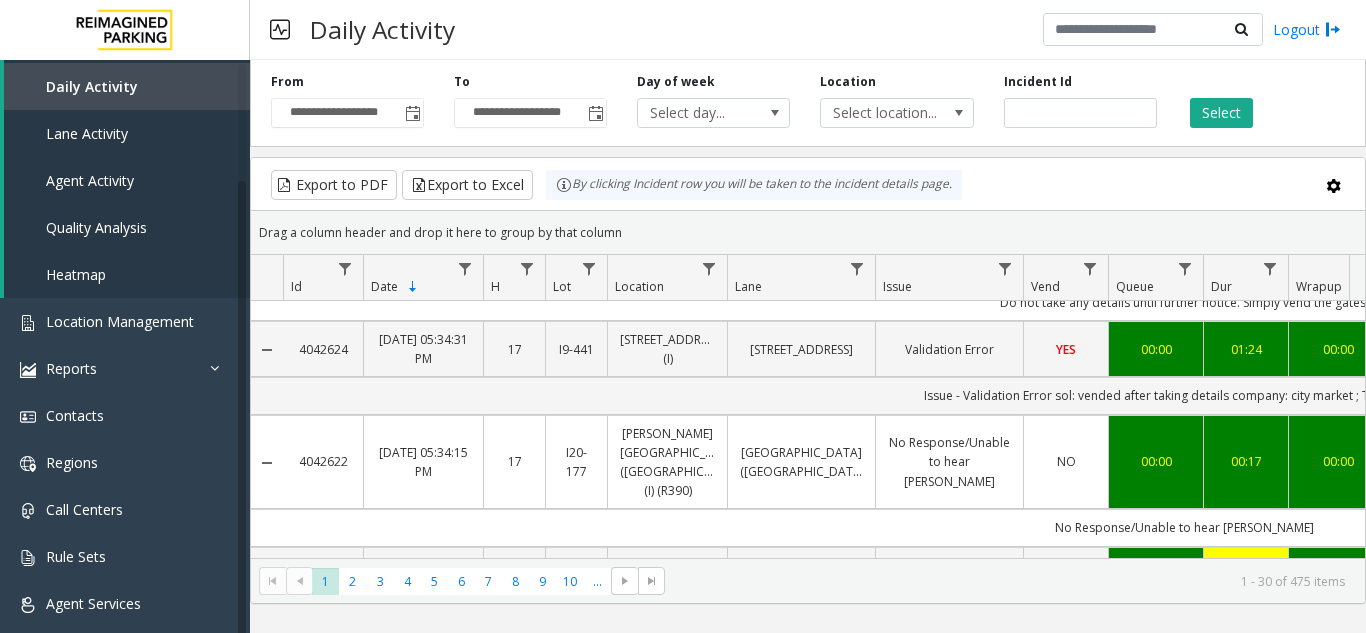 click on "Drag a column header and drop it here to group by that column" 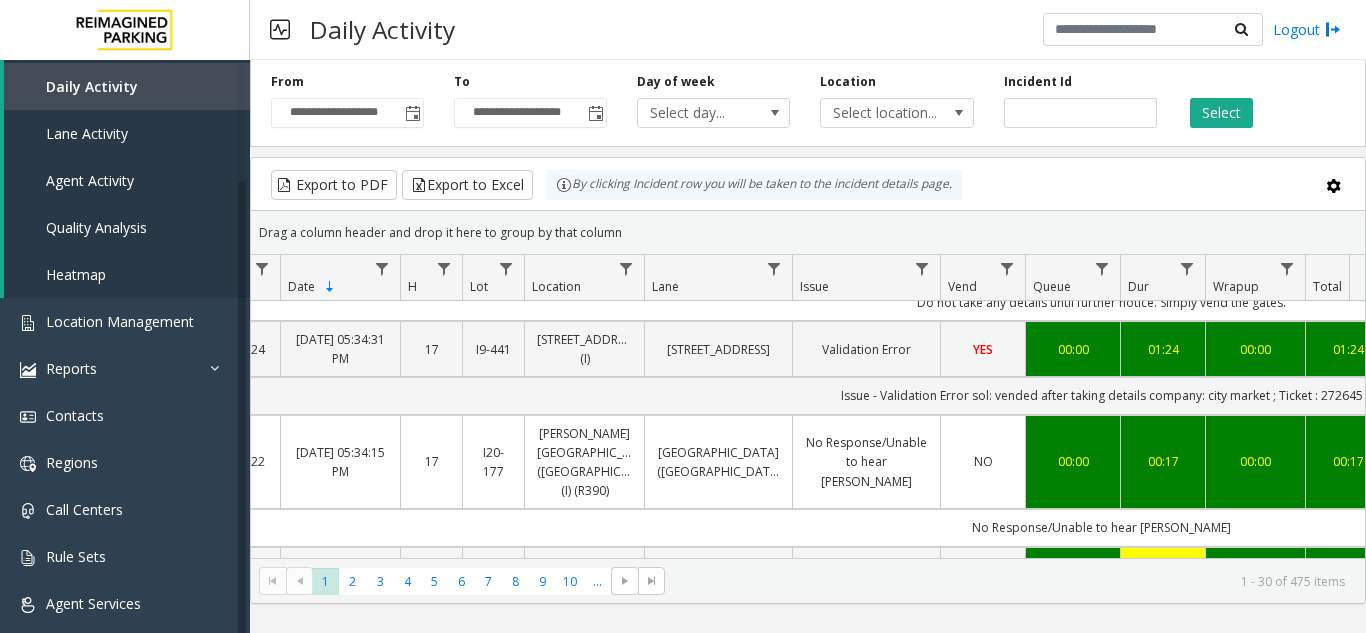 scroll, scrollTop: 92, scrollLeft: 90, axis: both 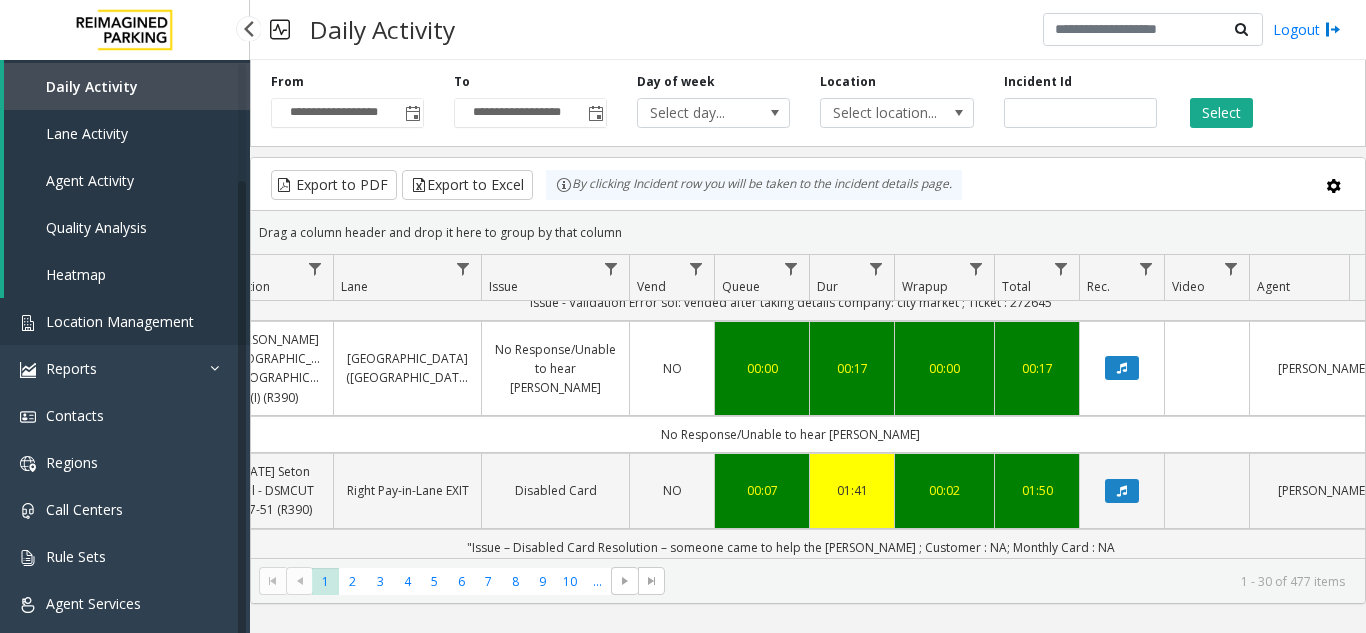 click on "Location Management" at bounding box center (125, 321) 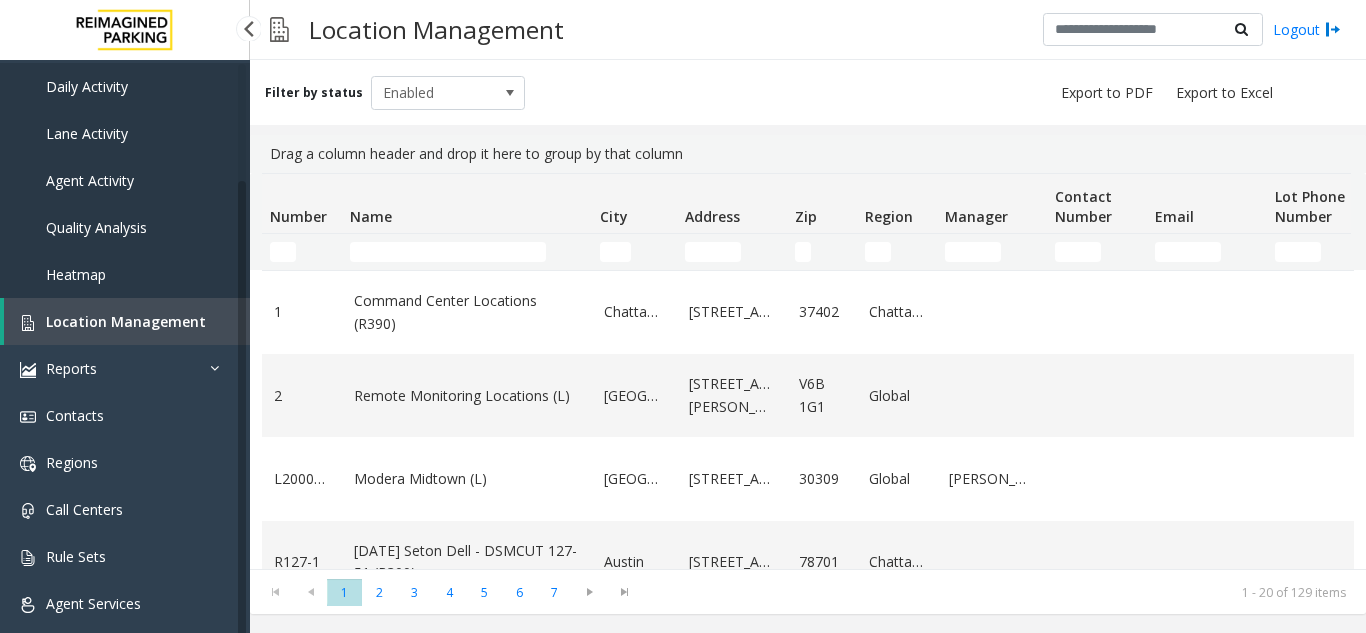 click on "Location Management" at bounding box center (127, 321) 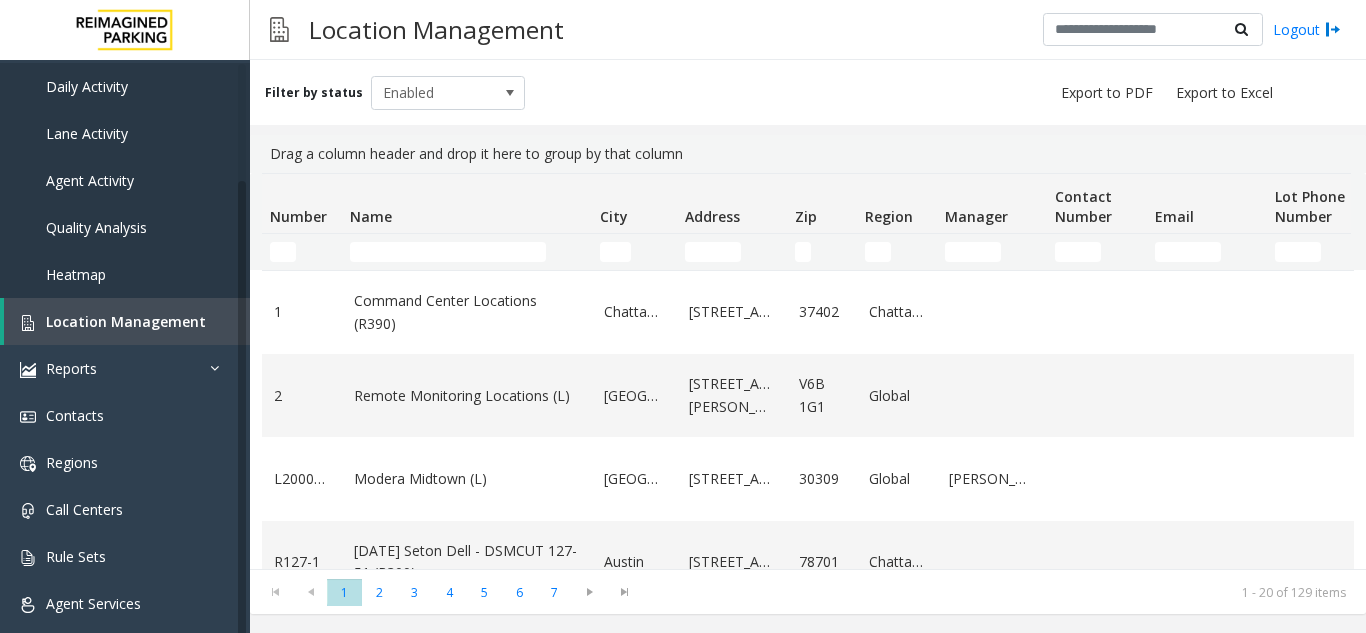 click on "Location Management" at bounding box center [436, 29] 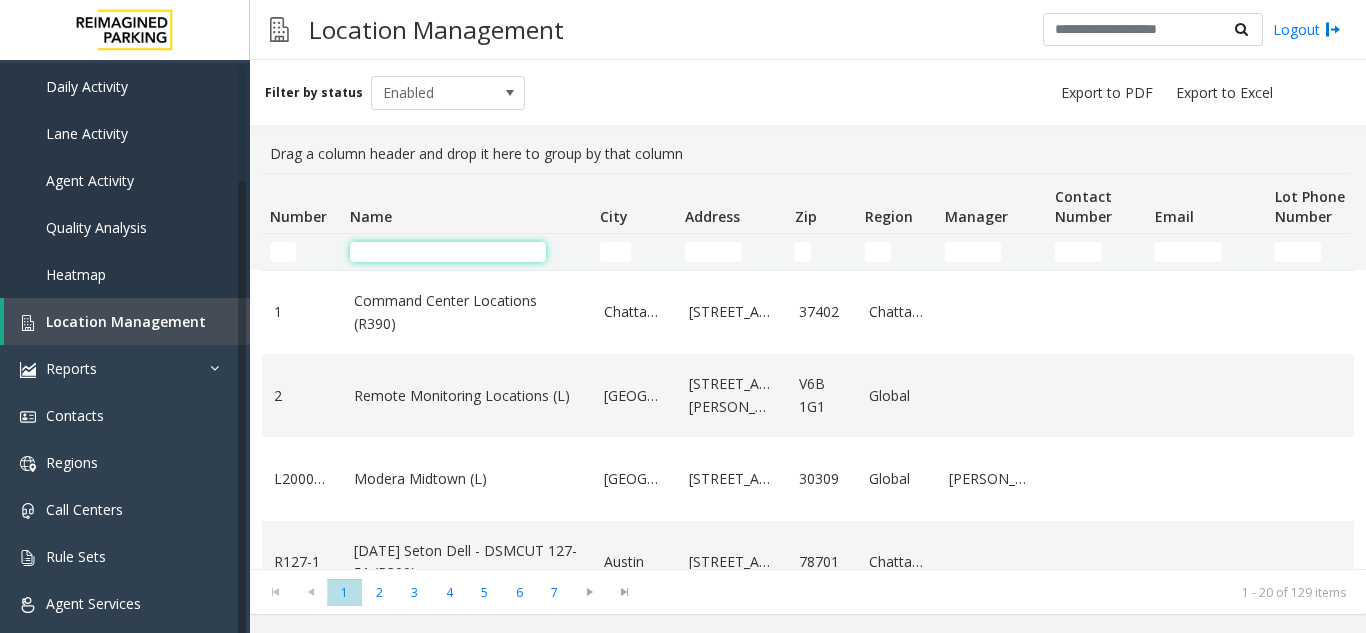 click 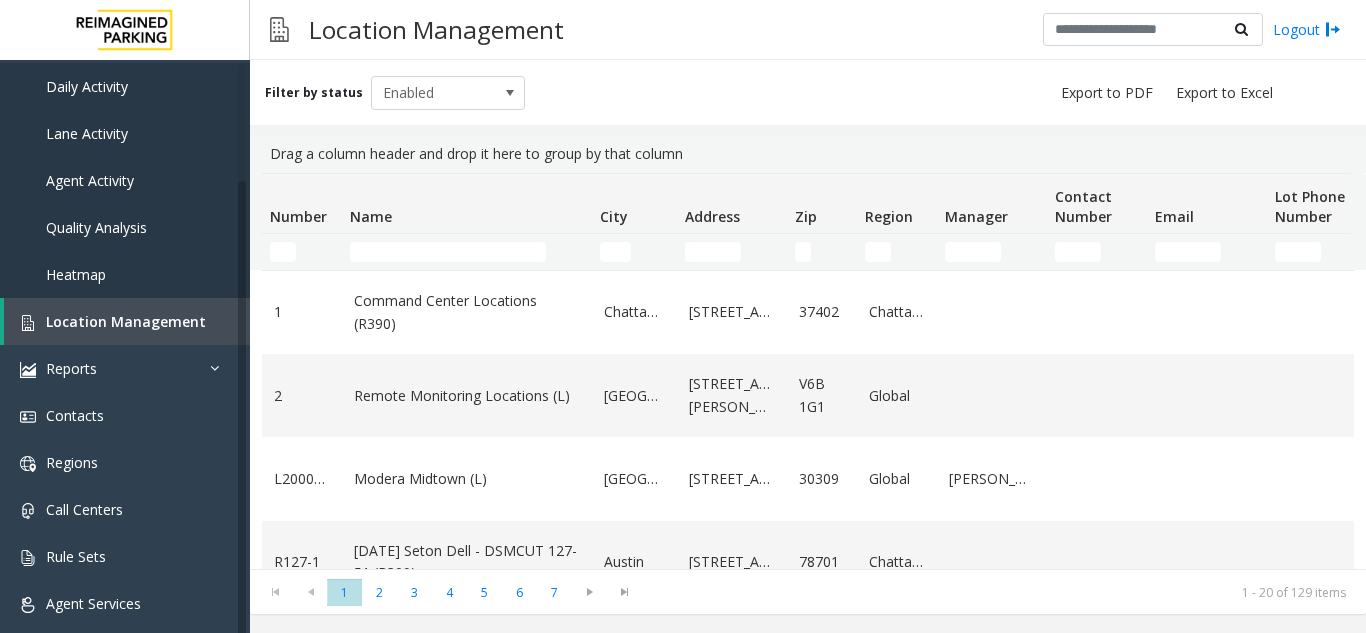 click 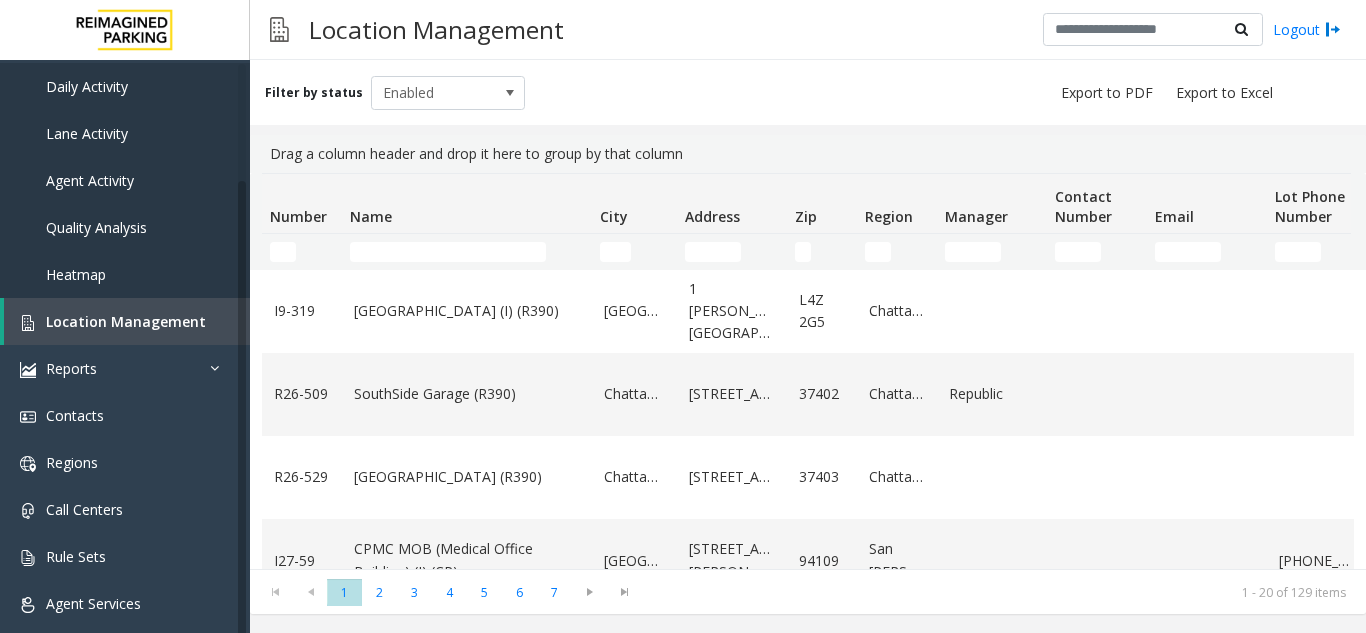 scroll, scrollTop: 1382, scrollLeft: 0, axis: vertical 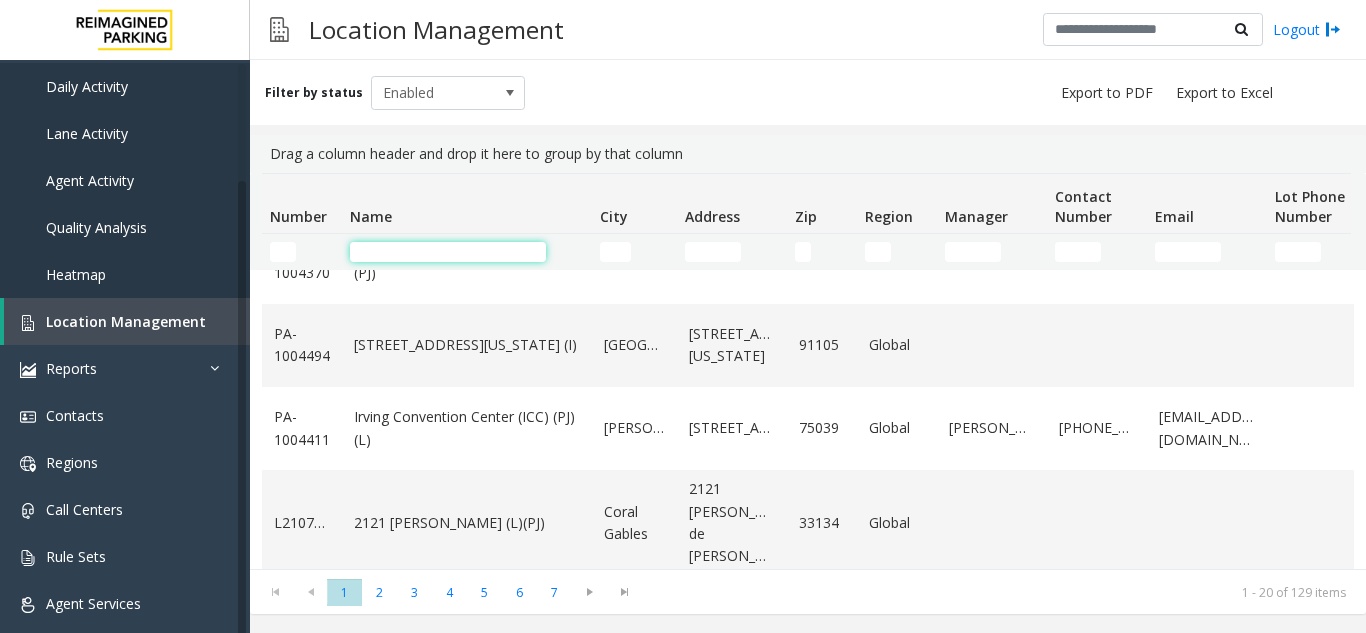 click 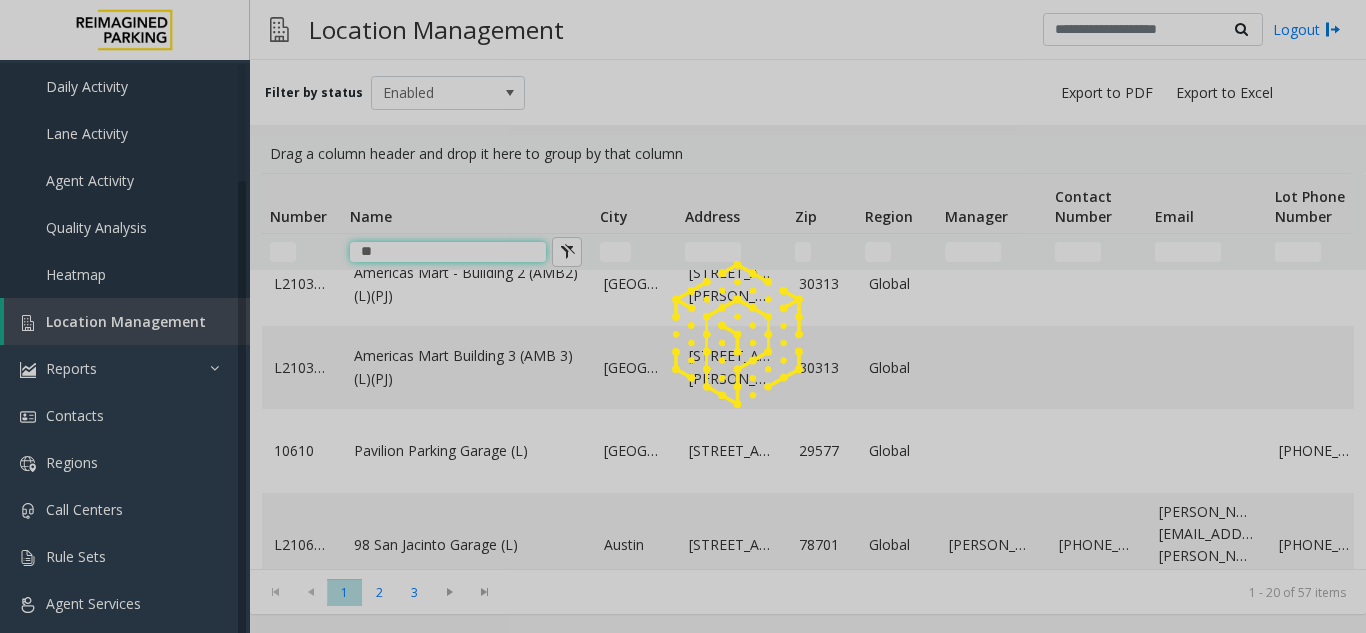 scroll, scrollTop: 0, scrollLeft: 0, axis: both 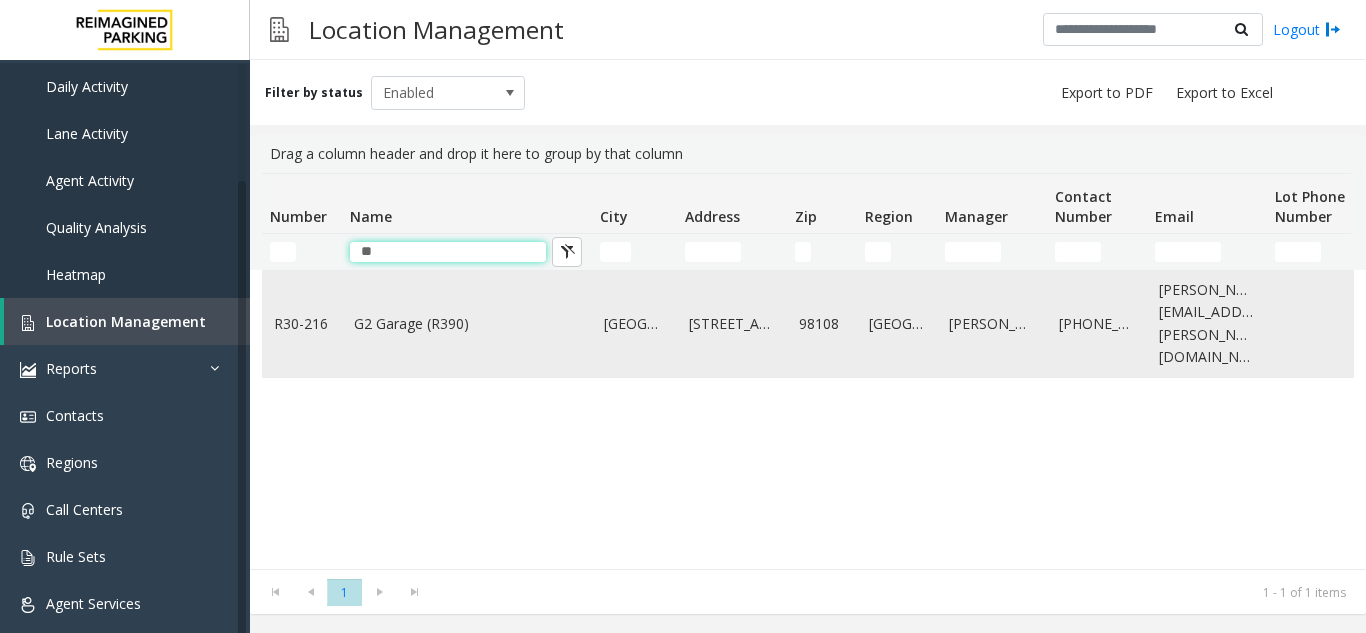 type on "**" 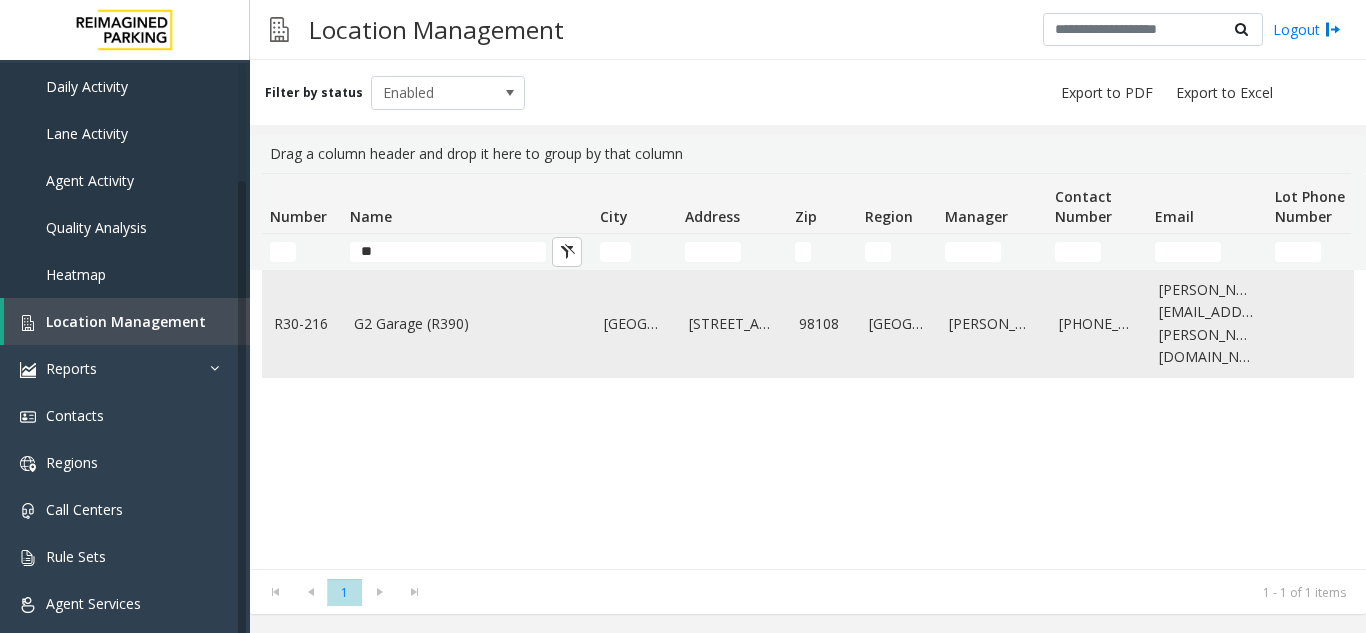 click on "G2 Garage (R390)" 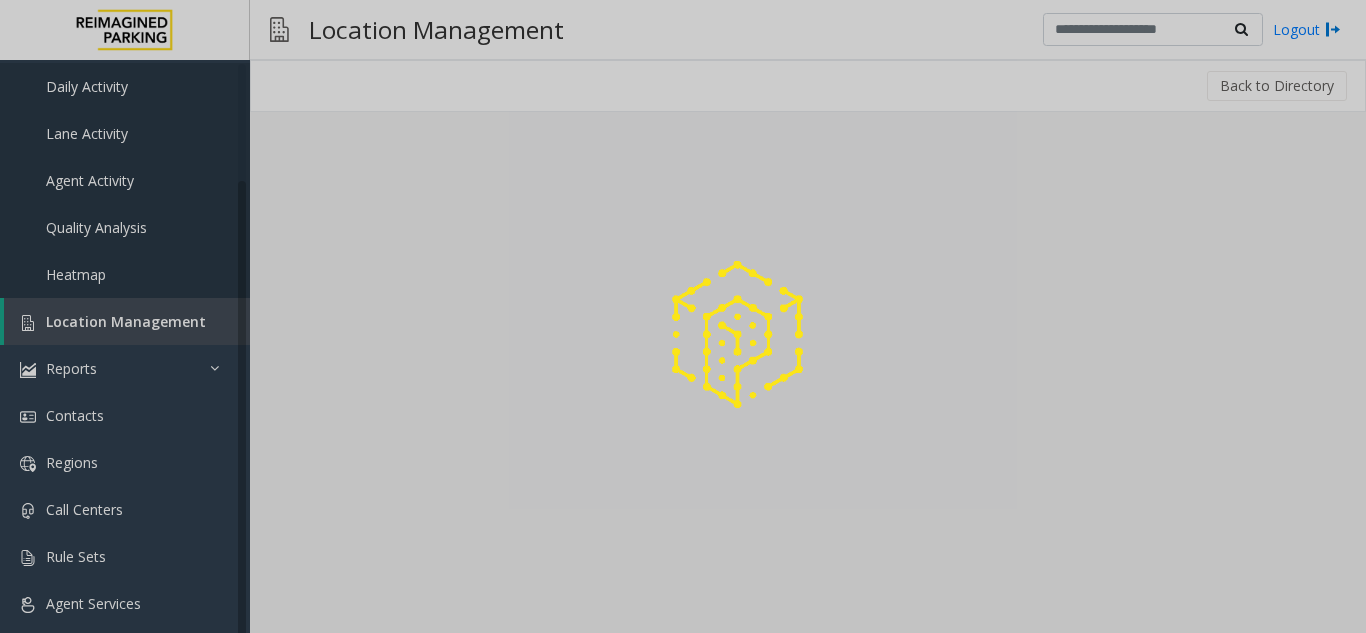 click 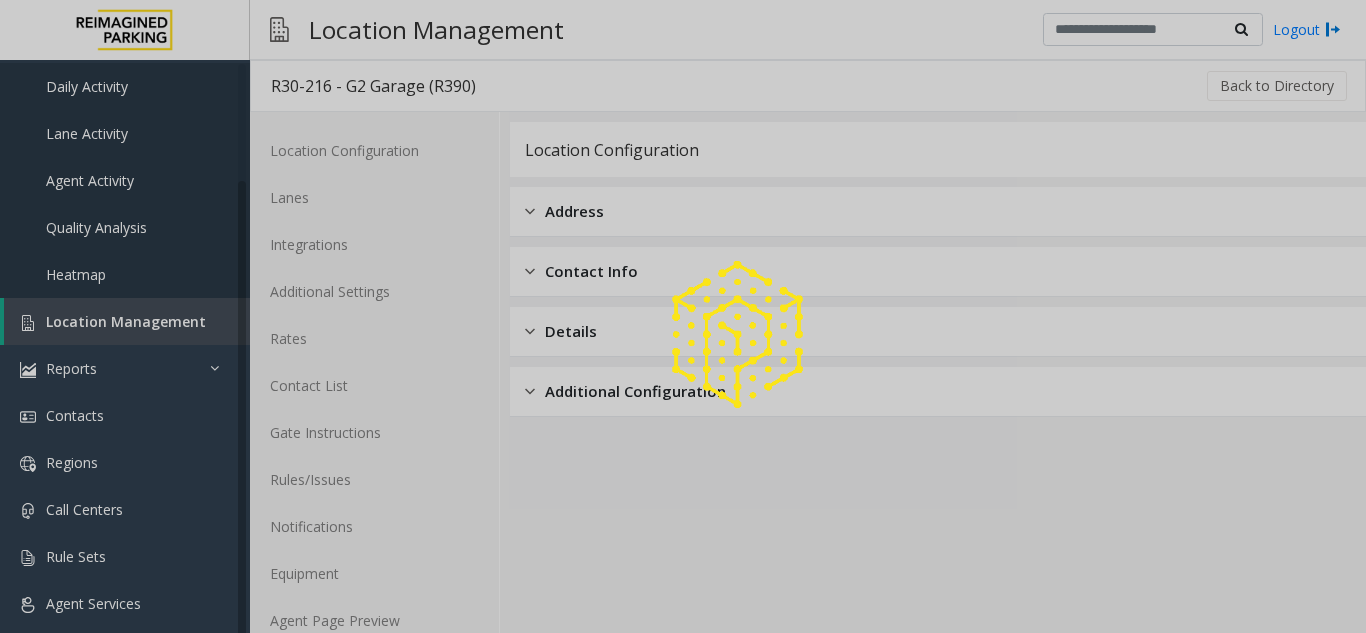 click 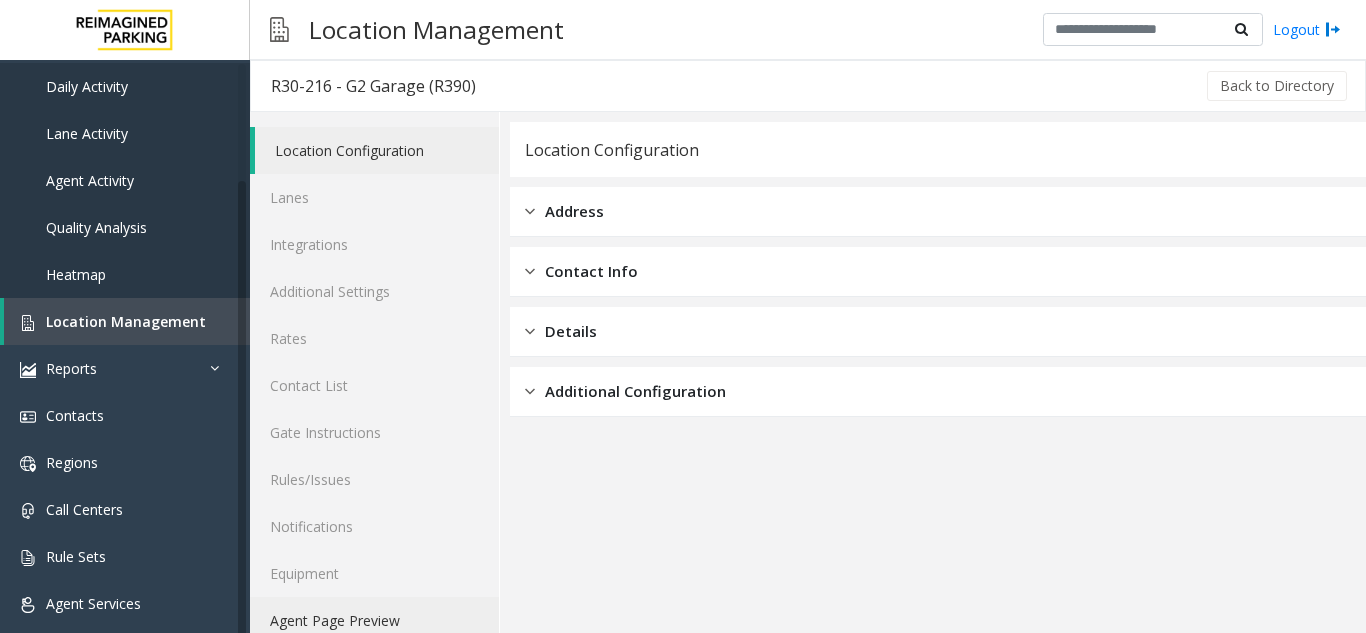 click on "Agent Page Preview" 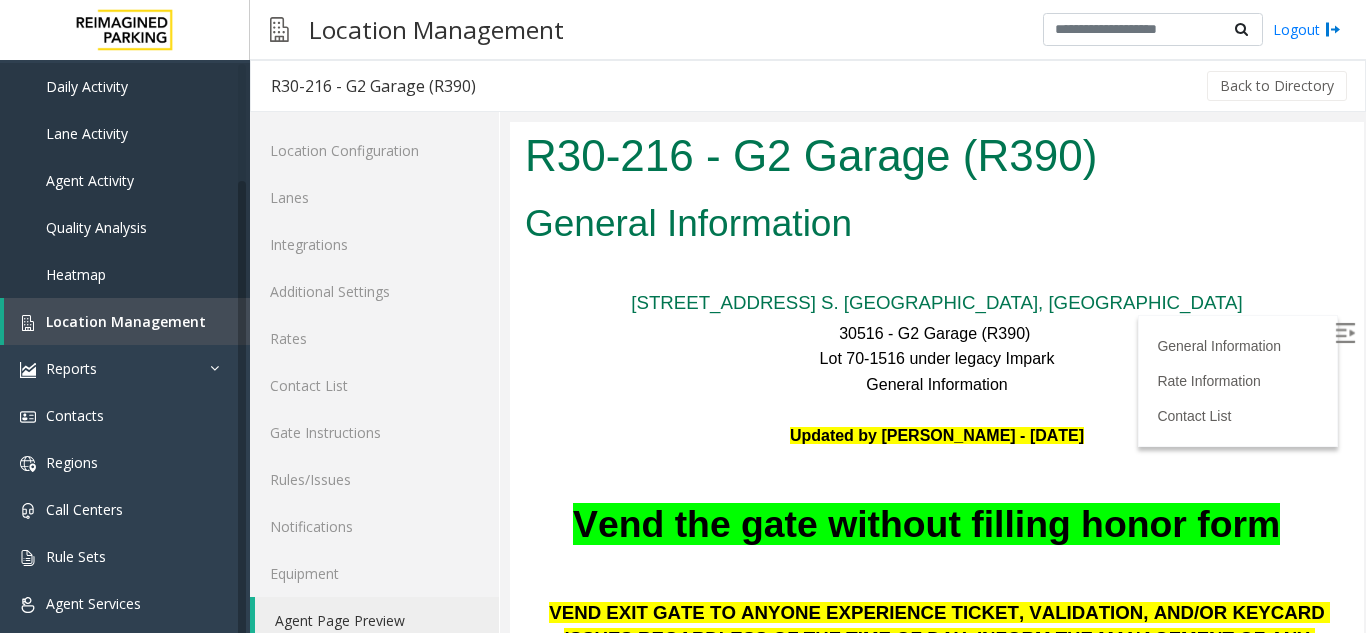 click on "Lot 70-1516 under legacy Impark" at bounding box center (937, 359) 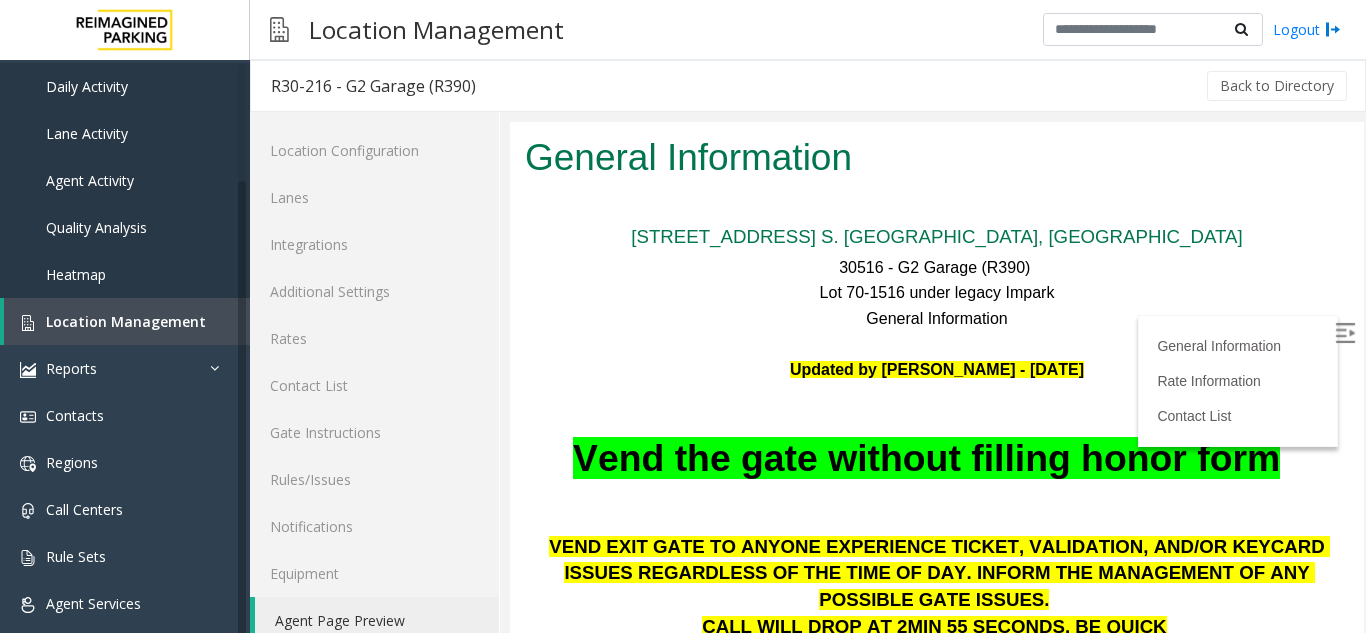 scroll, scrollTop: 100, scrollLeft: 0, axis: vertical 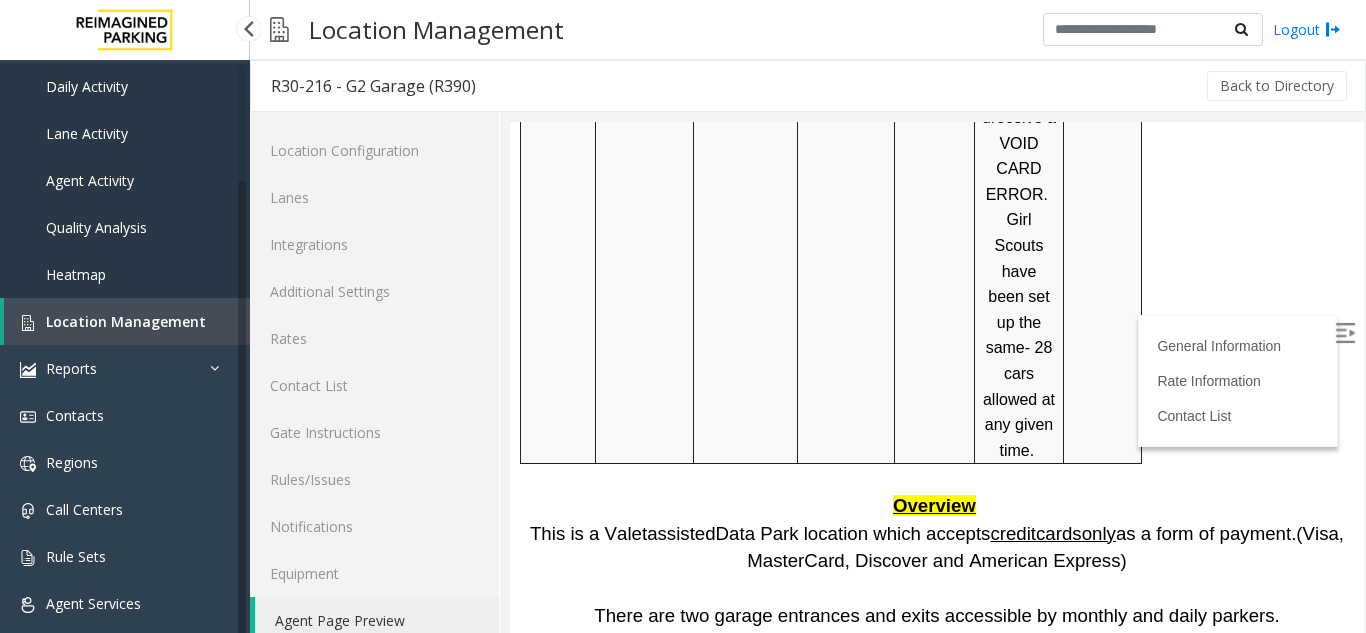 click on "Location Management" at bounding box center [127, 321] 